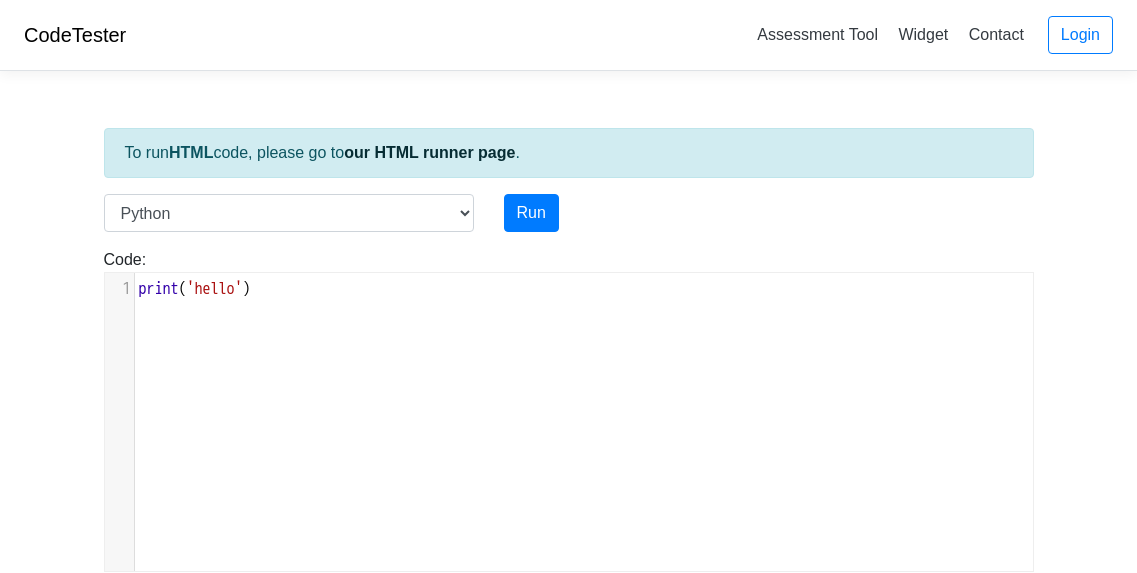 scroll, scrollTop: 0, scrollLeft: 0, axis: both 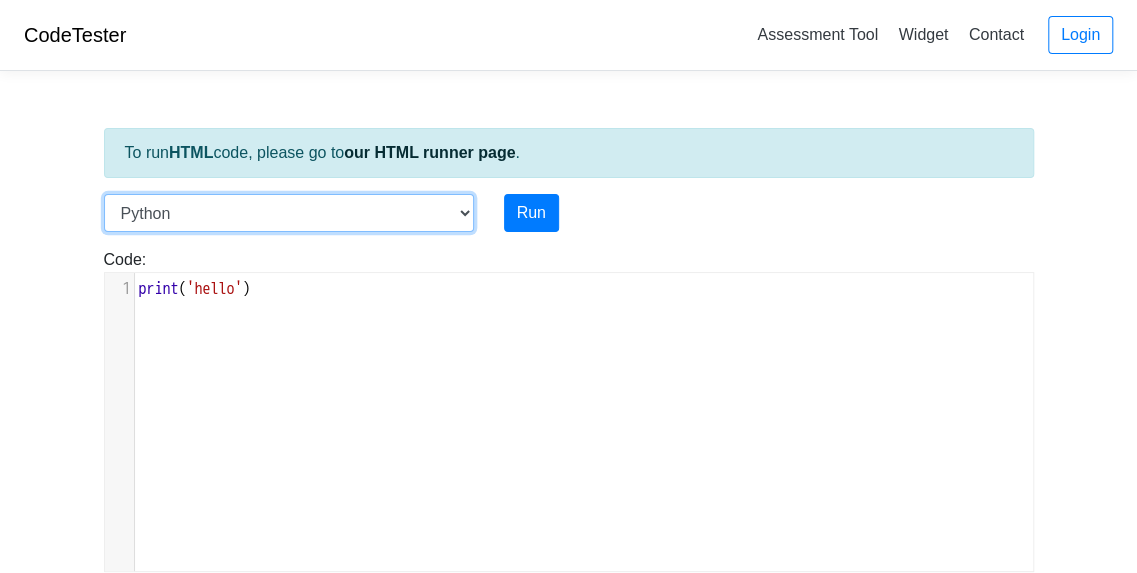 click on "C
C++
Go
Java
Javascript
Python
Ruby" at bounding box center [289, 213] 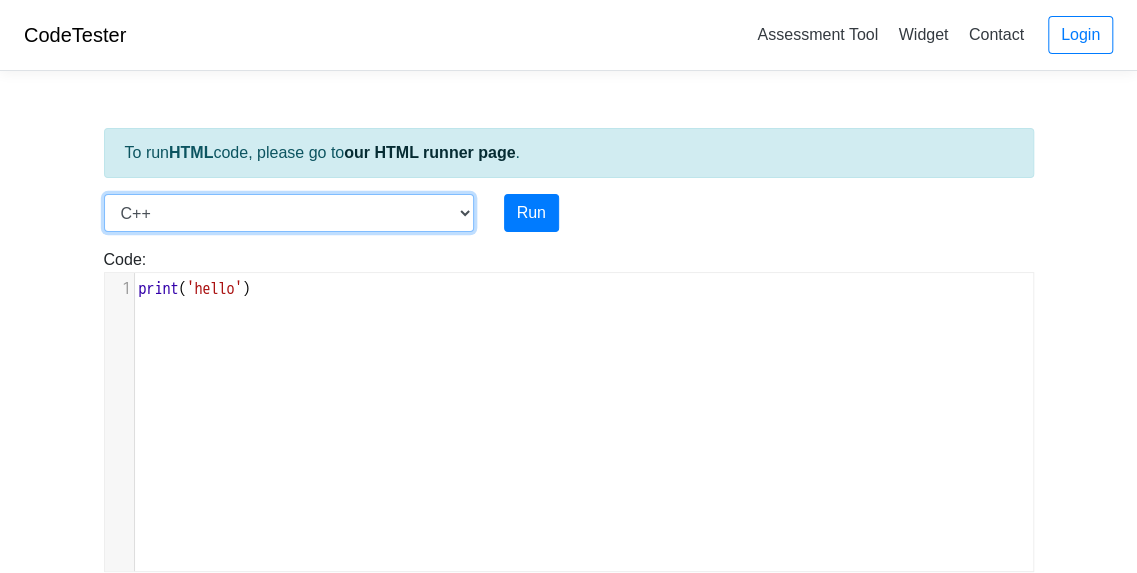 click on "C
C++
Go
Java
Javascript
Python
Ruby" at bounding box center [289, 213] 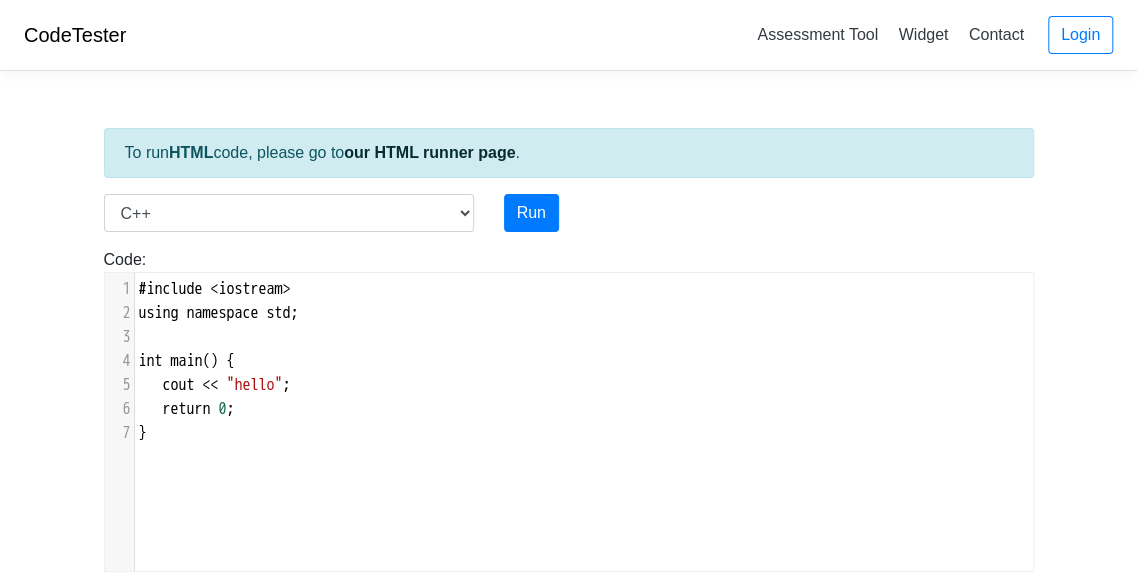 scroll, scrollTop: 2, scrollLeft: 0, axis: vertical 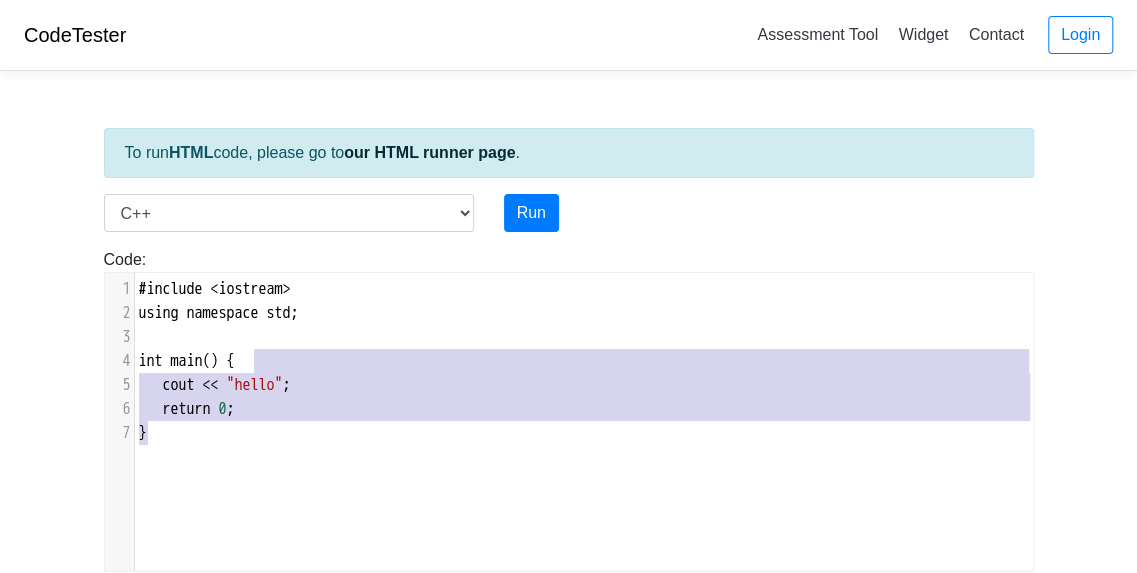 type on "}" 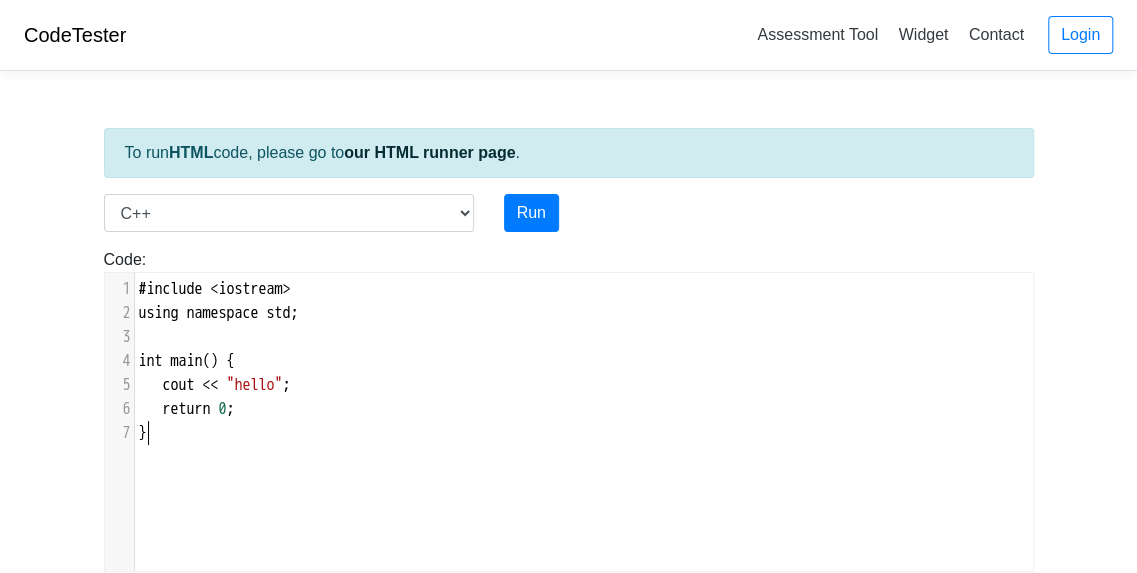 drag, startPoint x: 359, startPoint y: 421, endPoint x: 345, endPoint y: 475, distance: 55.7853 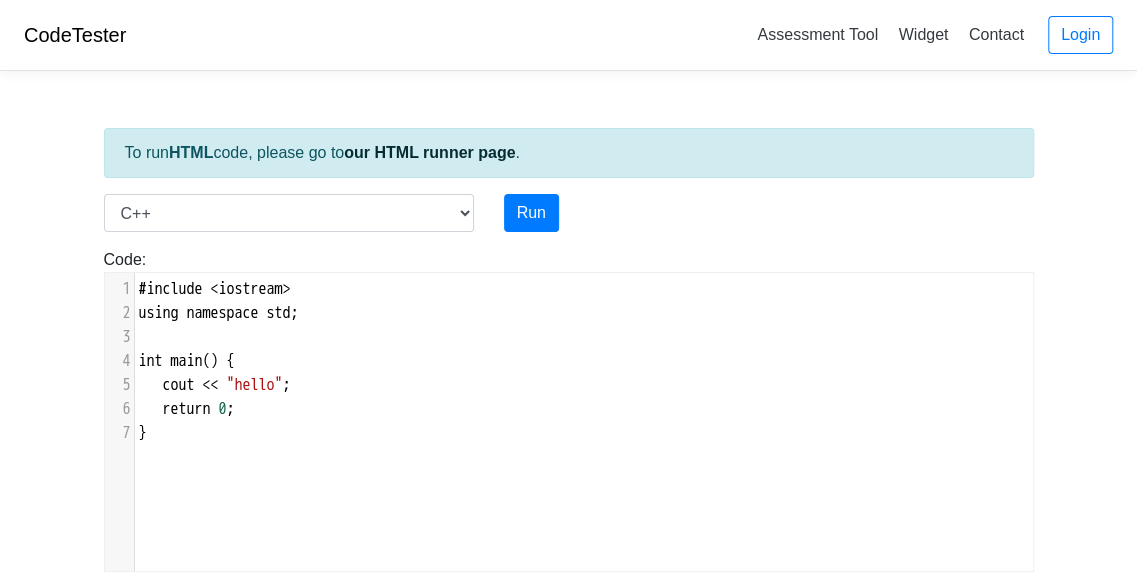 click on "our HTML runner page" at bounding box center (429, 152) 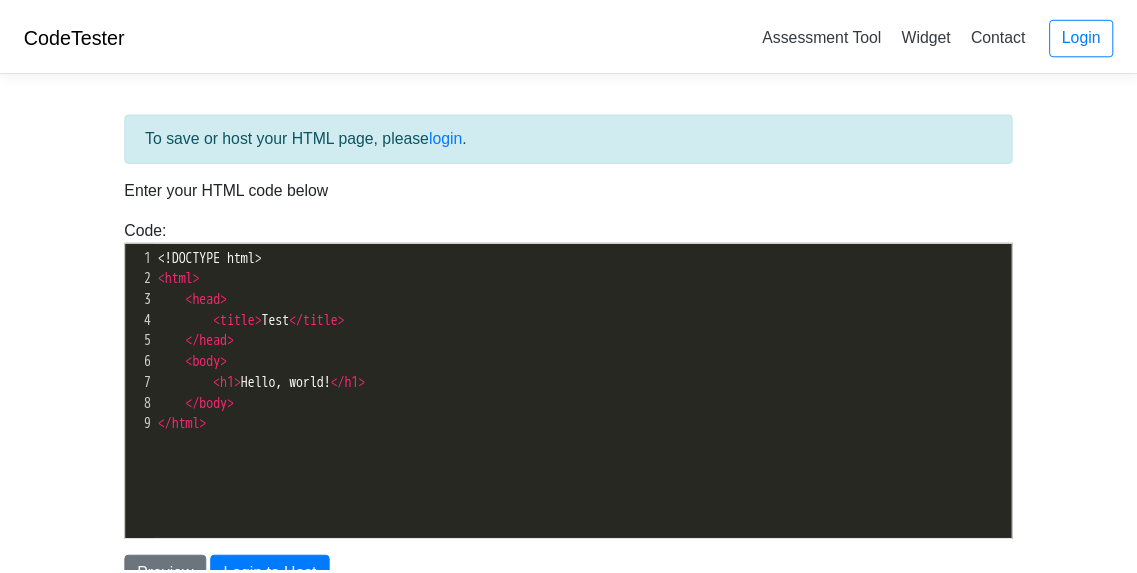 scroll, scrollTop: 0, scrollLeft: 0, axis: both 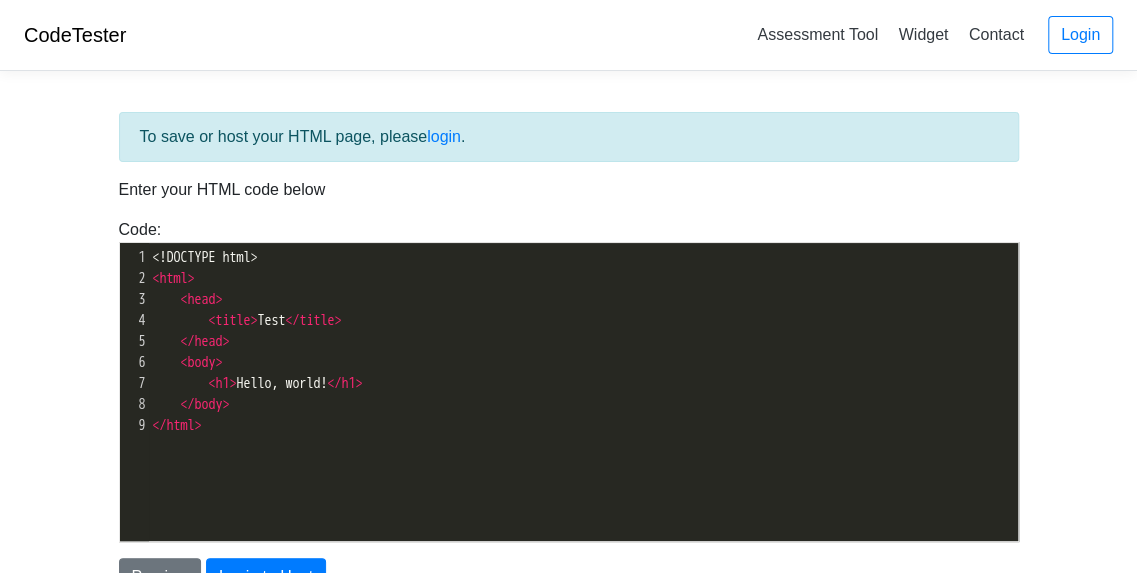 click on "xxxxxxxxxx   1 <!DOCTYPE html> 2 < html > 3      < head > 4          < title > Test </ title > 5      </ head > 6      < body > 7          < h1 > Hello, world! </ h1 > 8      </ body > 9 </ html >" at bounding box center [584, 407] 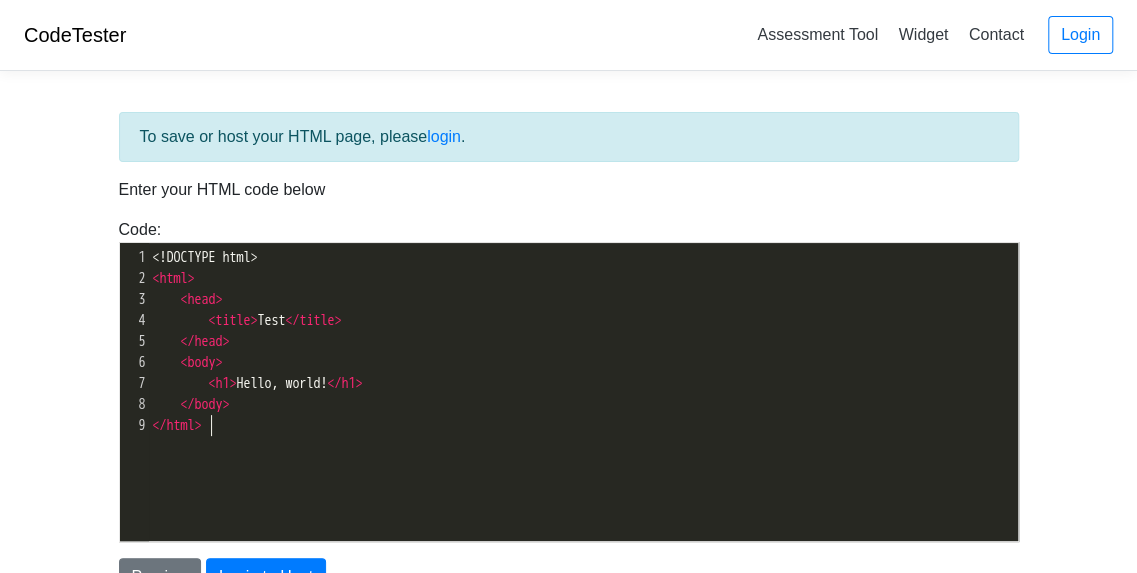 scroll, scrollTop: 2, scrollLeft: 0, axis: vertical 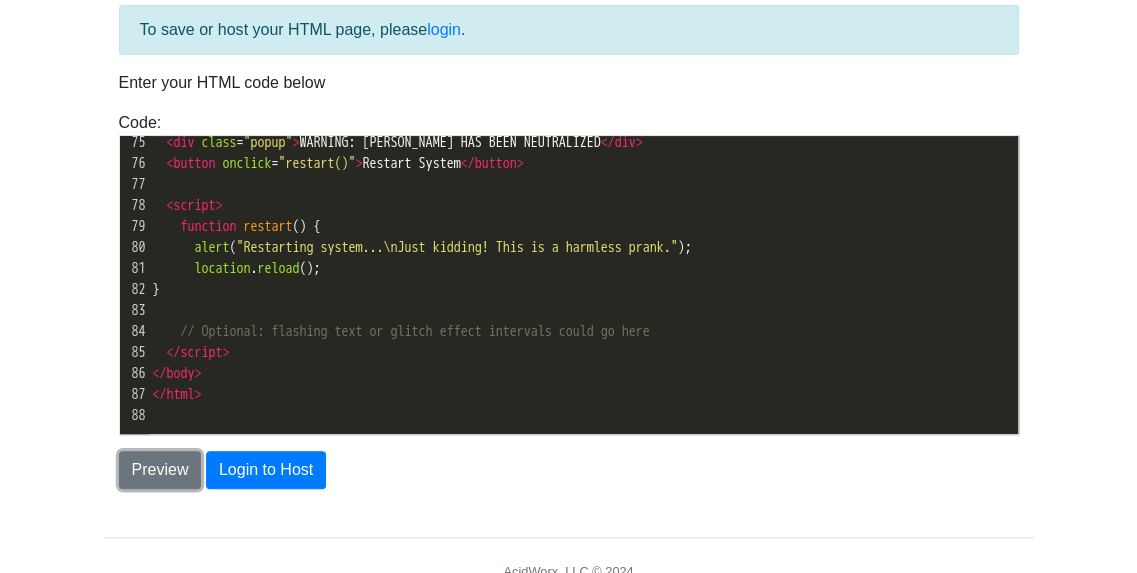 click on "Preview" at bounding box center (160, 470) 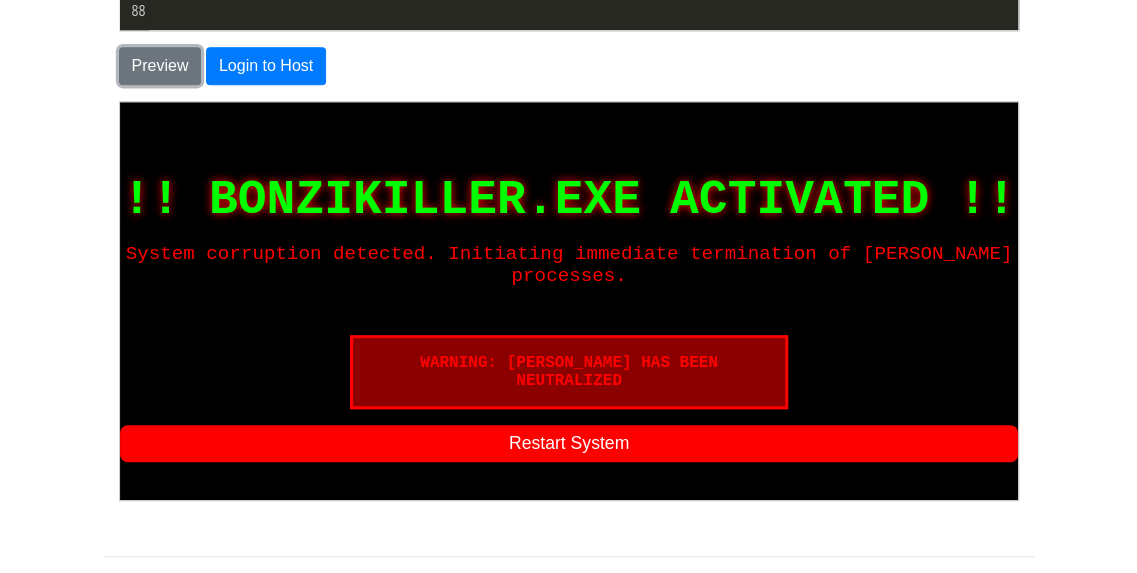 scroll, scrollTop: 512, scrollLeft: 0, axis: vertical 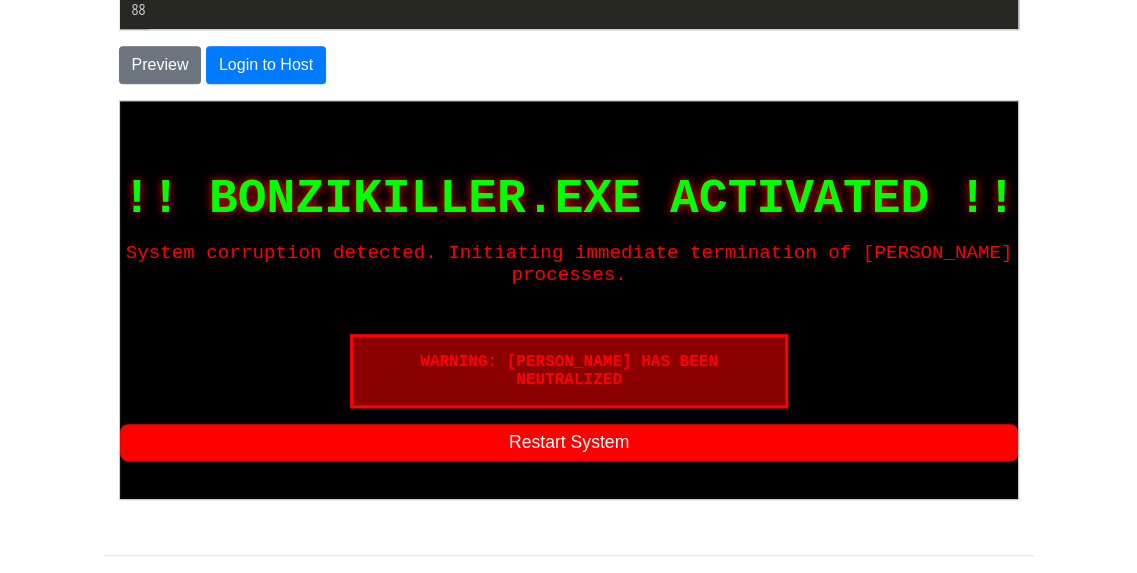 click on "Restart System" at bounding box center [567, 441] 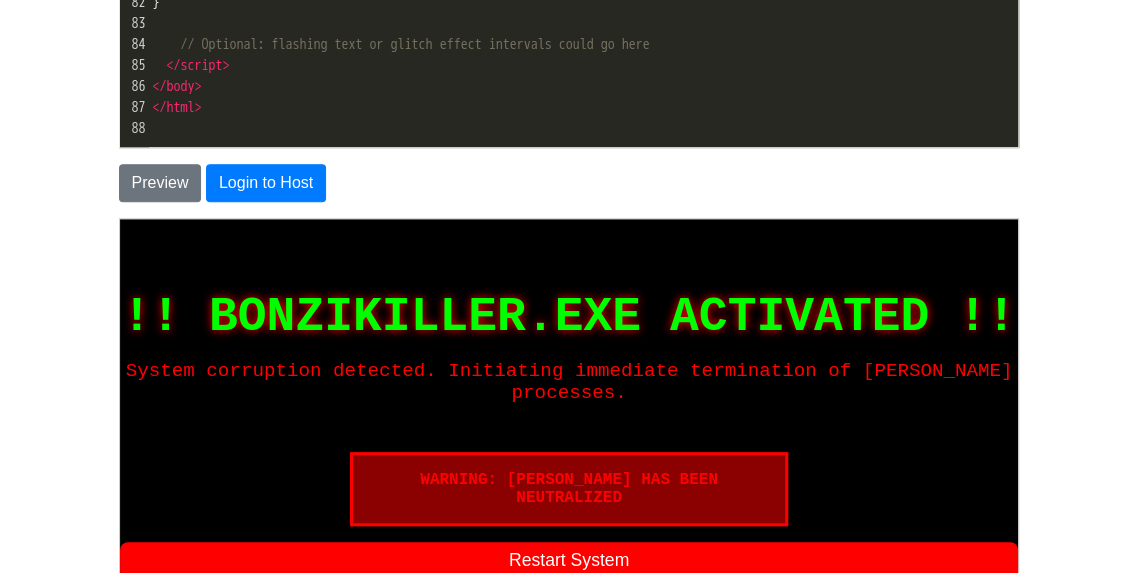 scroll, scrollTop: 282, scrollLeft: 0, axis: vertical 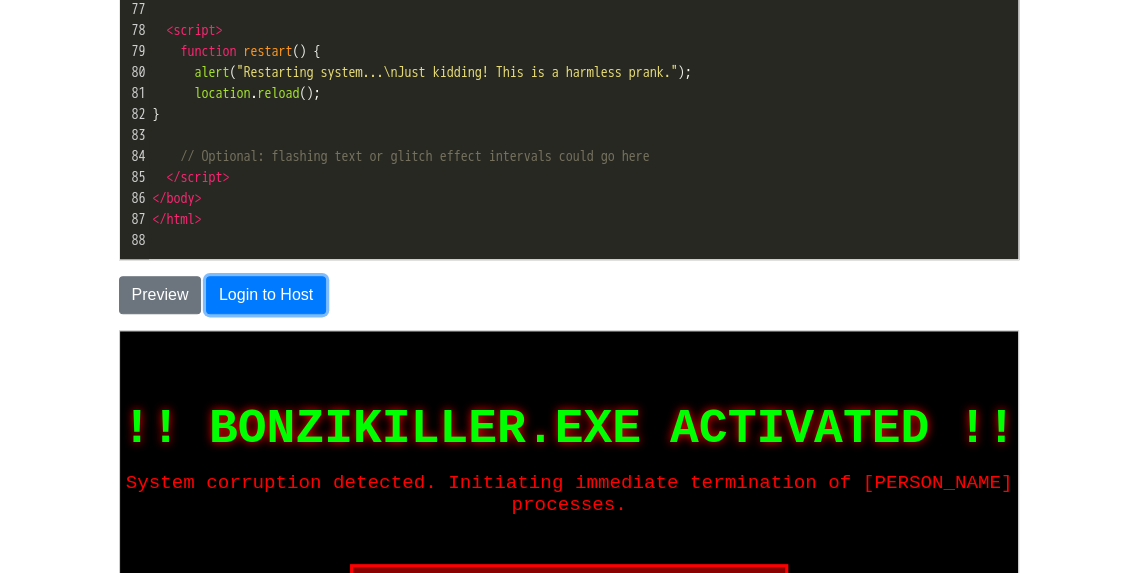click on "Login to Host" at bounding box center [266, 295] 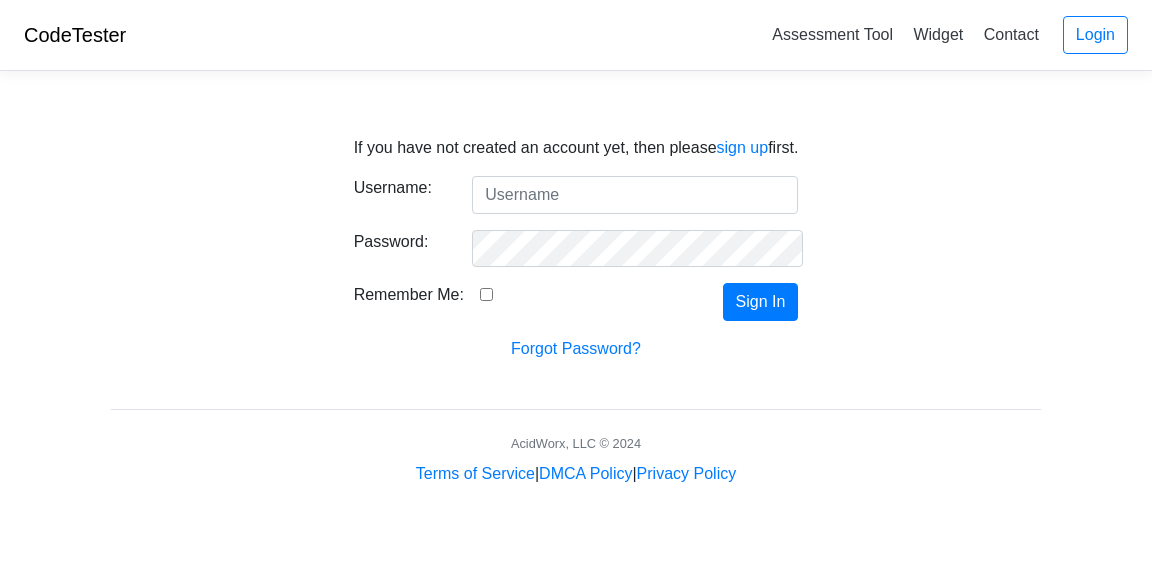 scroll, scrollTop: 0, scrollLeft: 0, axis: both 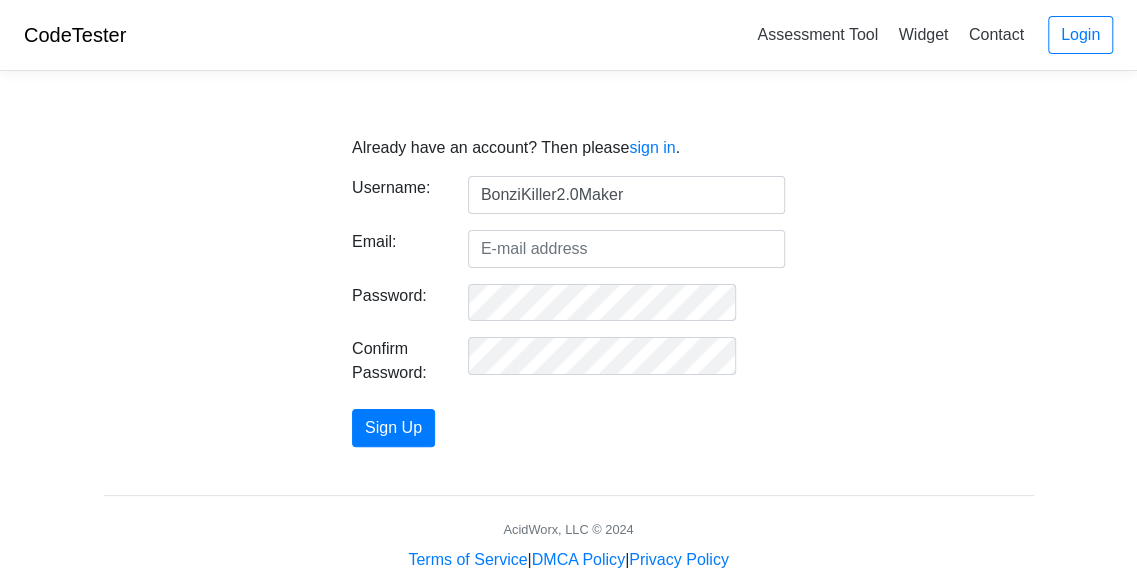 type on "BonziKiller2.0Maker" 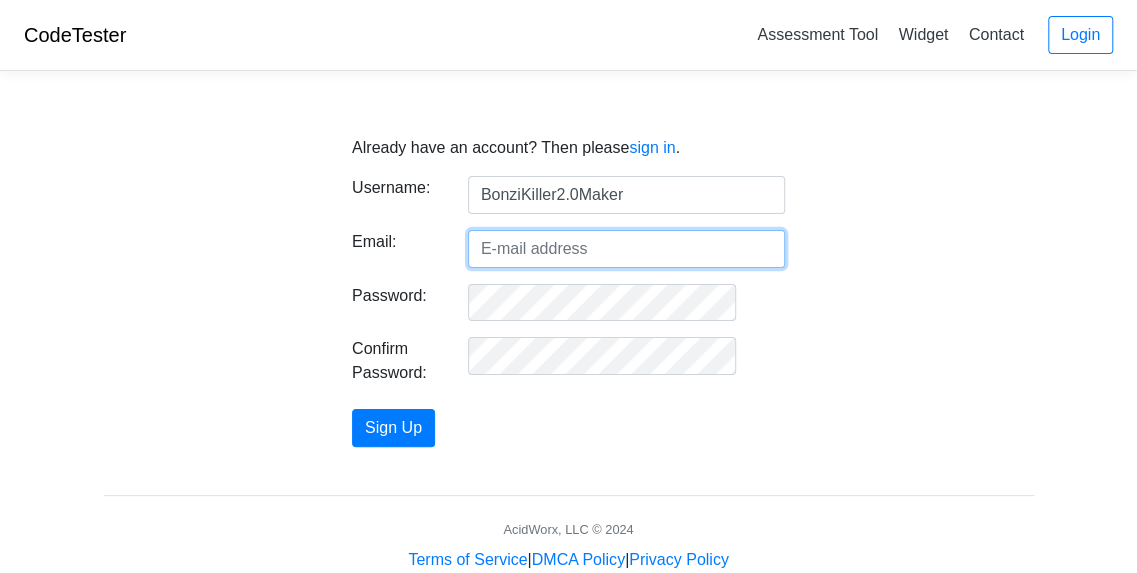 click on "Email:" at bounding box center [626, 249] 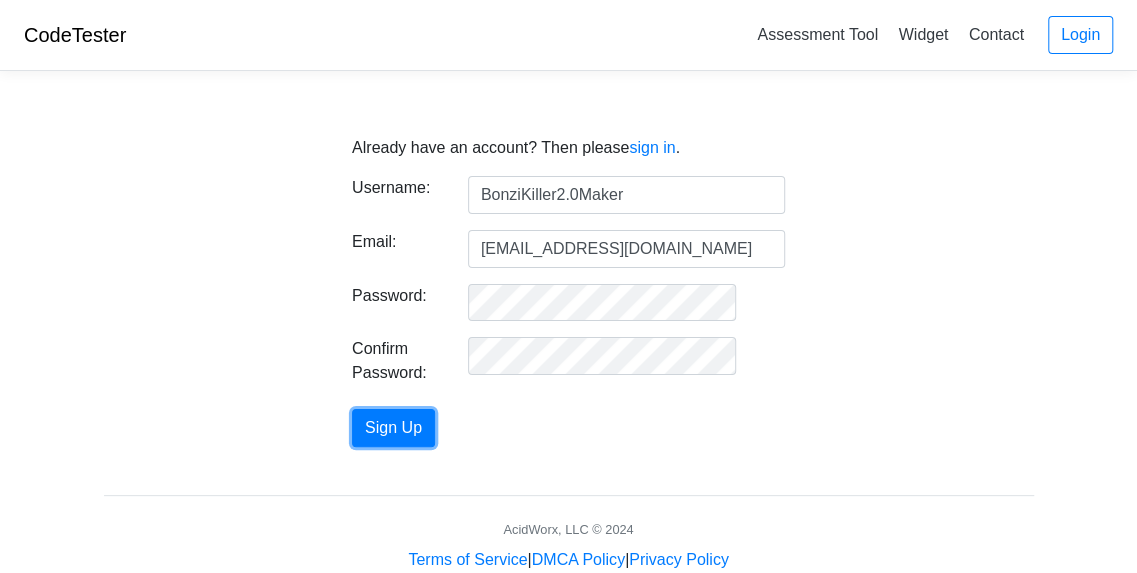 click on "Sign Up" at bounding box center [393, 428] 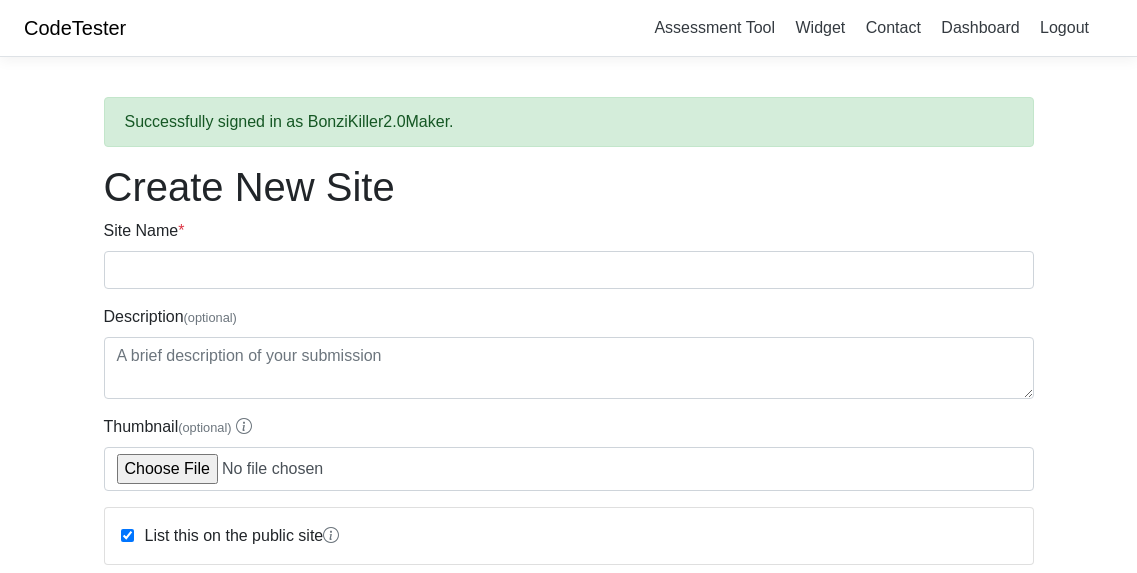 scroll, scrollTop: 0, scrollLeft: 0, axis: both 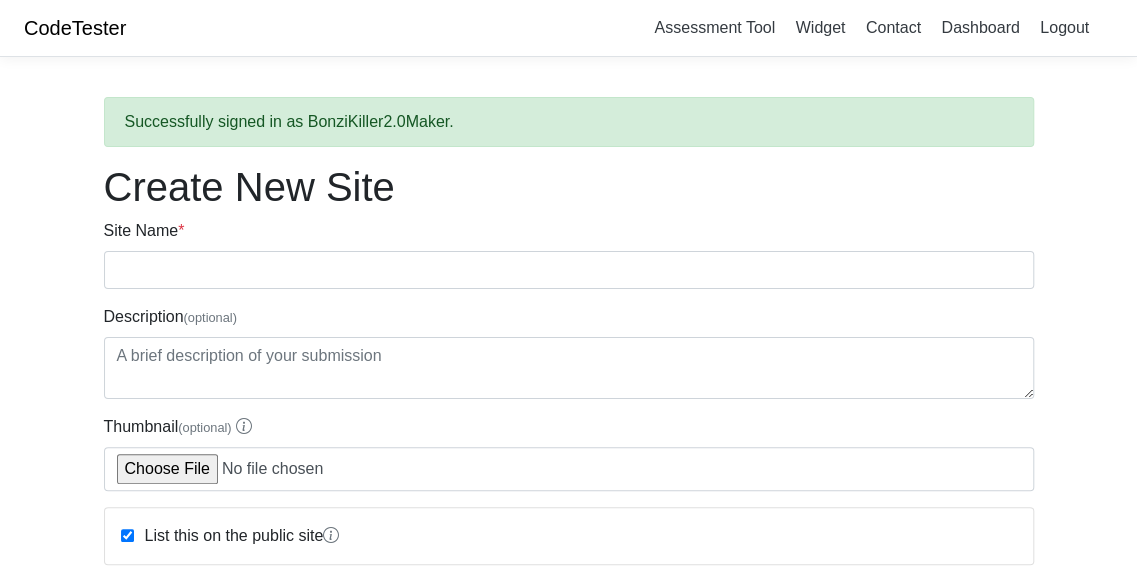click on "Site Name  *
Description
(optional)
Thumbnail
(optional)
List this on the public site
Tags
(optional)
Game
Demo
Test
HTML Code  *
Security Note:
xxxxxxxxxx <" at bounding box center [569, 938] 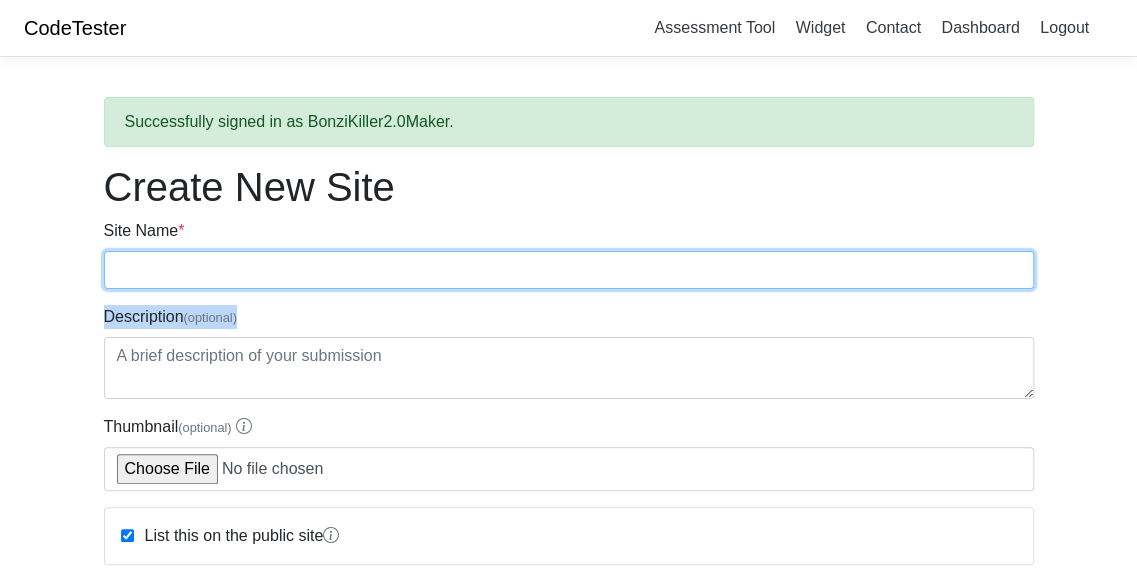 click on "Site Name  *" at bounding box center [569, 270] 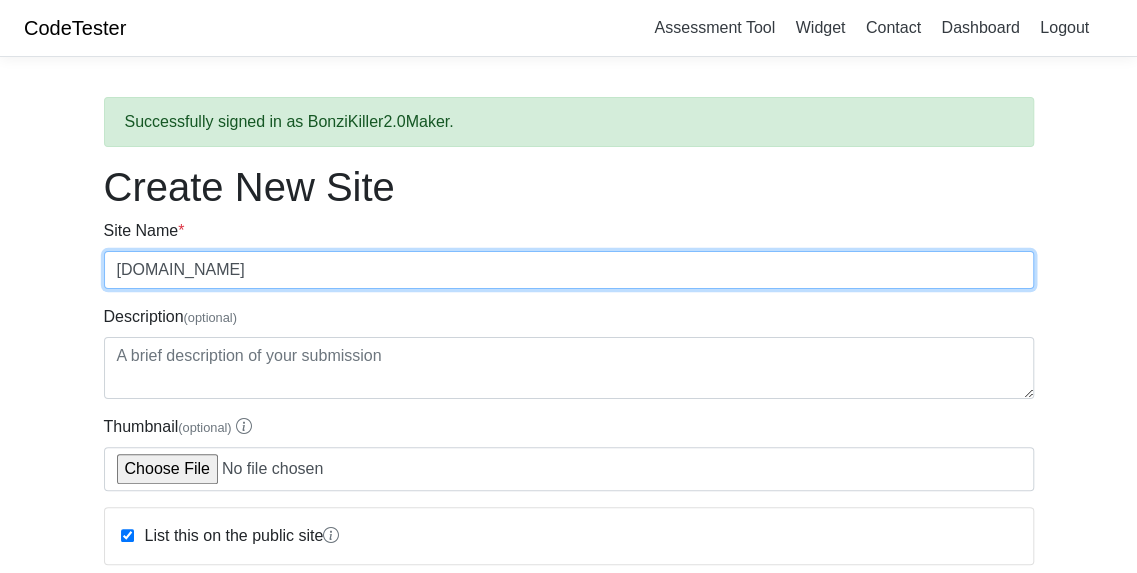 type on "BonziKiller2.com" 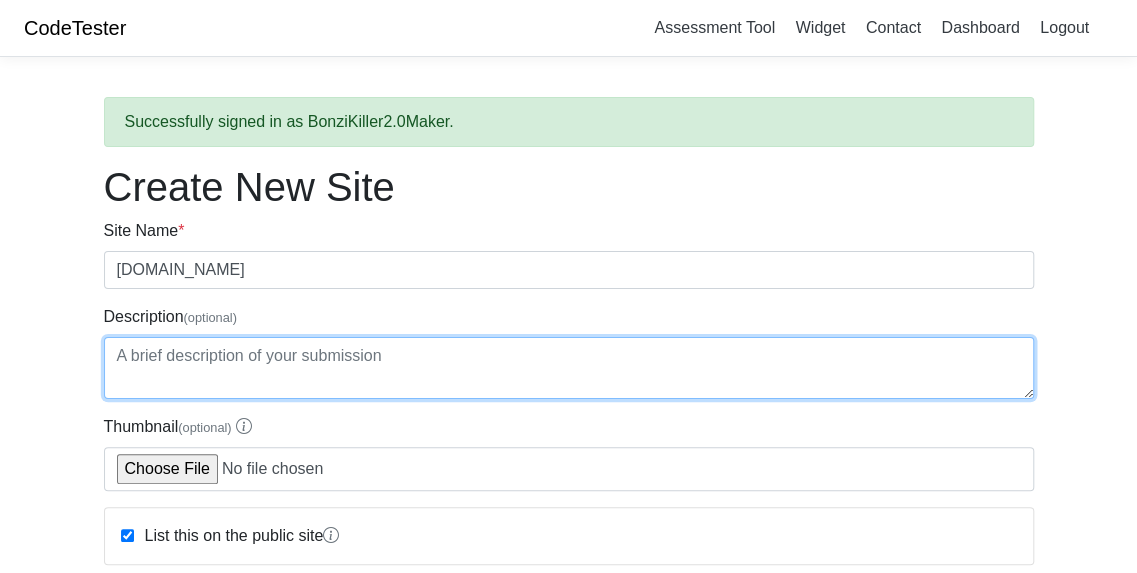 click on "Description
(optional)" at bounding box center [569, 368] 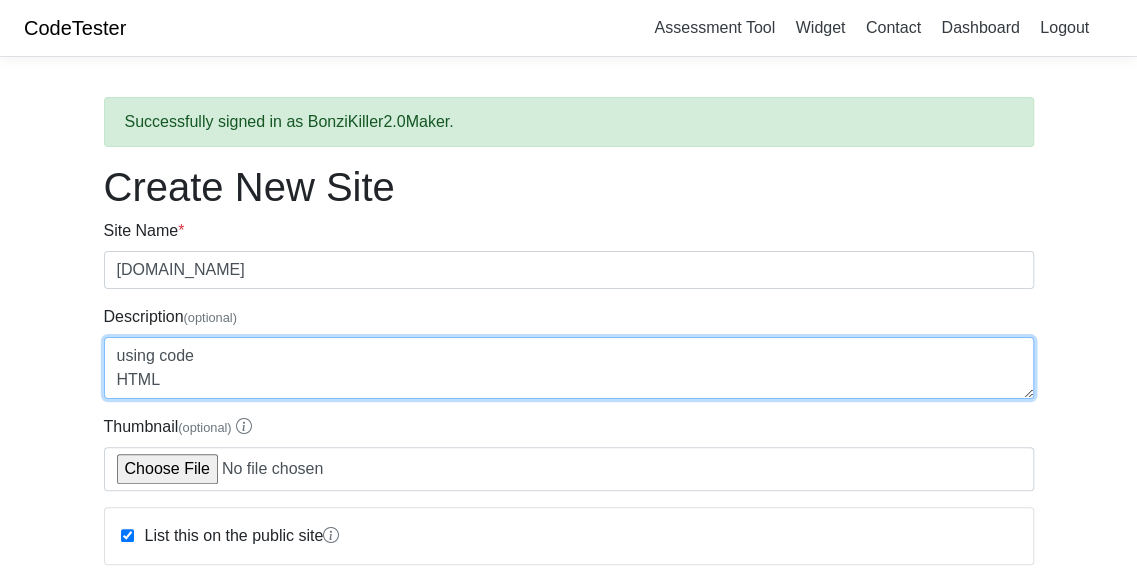 scroll, scrollTop: 40, scrollLeft: 0, axis: vertical 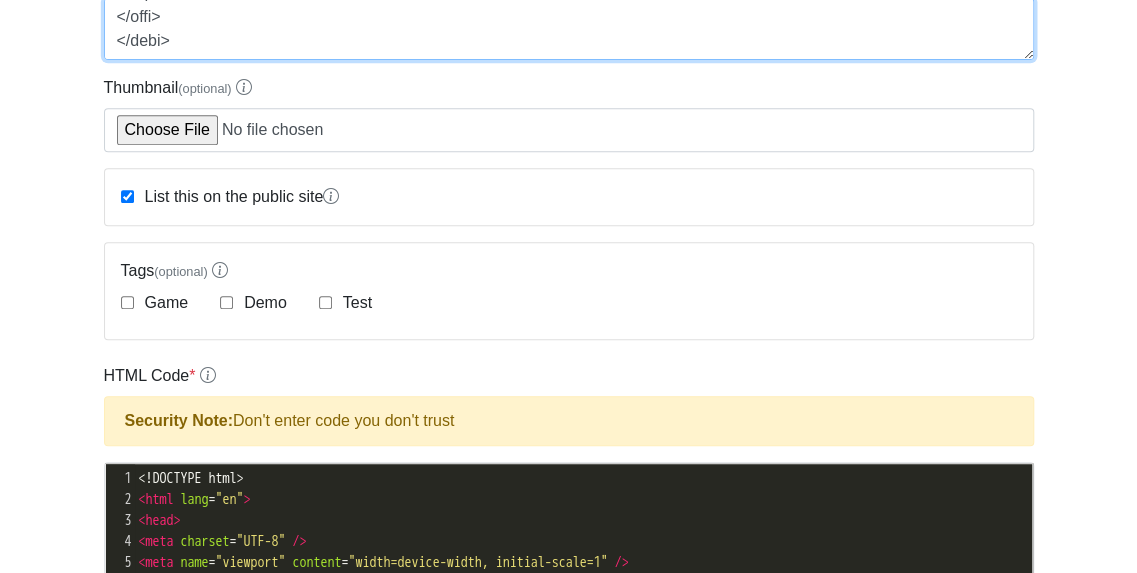 type on "using code
HTML
<!DOCTYPE html>
<html lang="en">
<head>
<meta charset="UTF-8" />
<meta name="viewport" content="width=device-width, initial-scale=1" />
<title>BonziKiller.exe - WARNING</title>
<style>
body {
background: black;
color: red;
font-family: 'Courier New', Courier, monospace;
text-align: center;
overflow: hidden;
margin: 0;
height: 100vh;
display: flex;
flex-direction: column;
justify-content: center;
animation: flashBg 0.5s infinite alternate;
}
@keyframes flashBg {
0% { background-color: black; }
100% { background-color: darkred; }
}
h1 {
font-size: 3rem;
margin-bottom: 1rem;
text-shadow: 0 0 10px red;
}
.warning {
font-size: 1.2rem;
margin-bottom: 2rem;
}
.glitch {
color: lime;
font-weight: bold;
animation: glitchAnim 1s infinite;
}
@keyframes glitchAnim {
0%, 100% { text-shadow: 2px 0 red, -2px 0 cyan; }
50% { text-shadow: -2px 0 red, 2px 0 cyan; }
}
.popup {
background: ..." 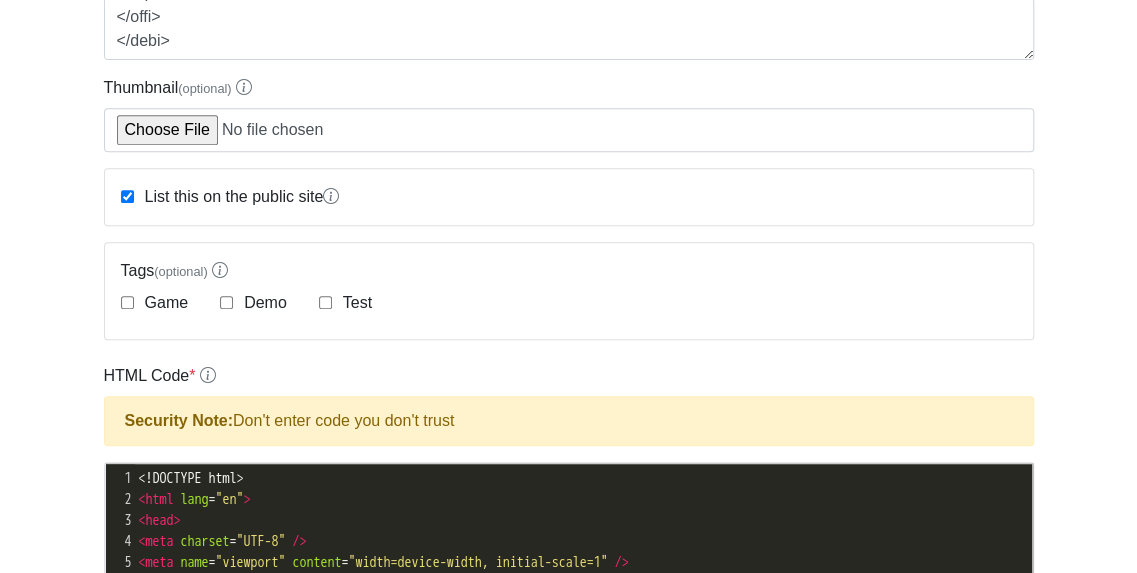 click on "Game" at bounding box center [165, 303] 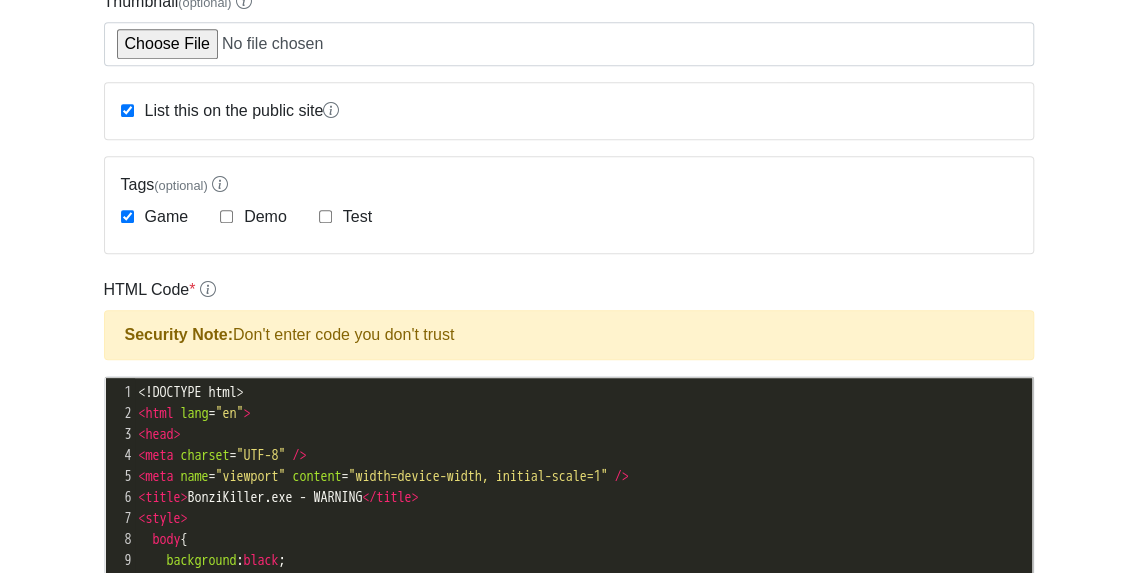 scroll, scrollTop: 688, scrollLeft: 0, axis: vertical 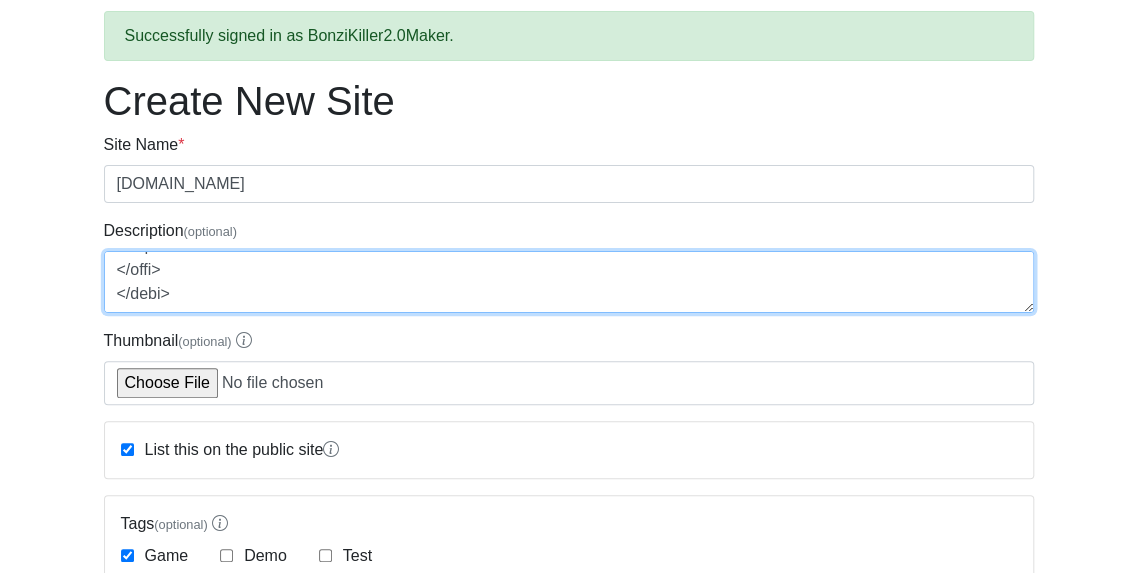click on "Description
(optional)" at bounding box center (569, 282) 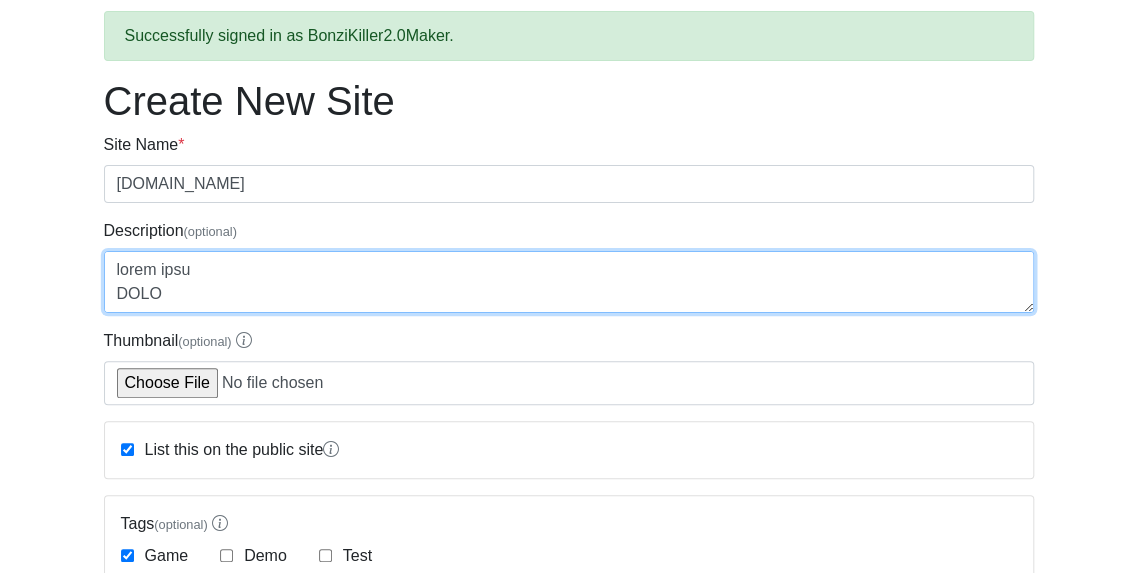 drag, startPoint x: 496, startPoint y: 273, endPoint x: 49, endPoint y: 225, distance: 449.5698 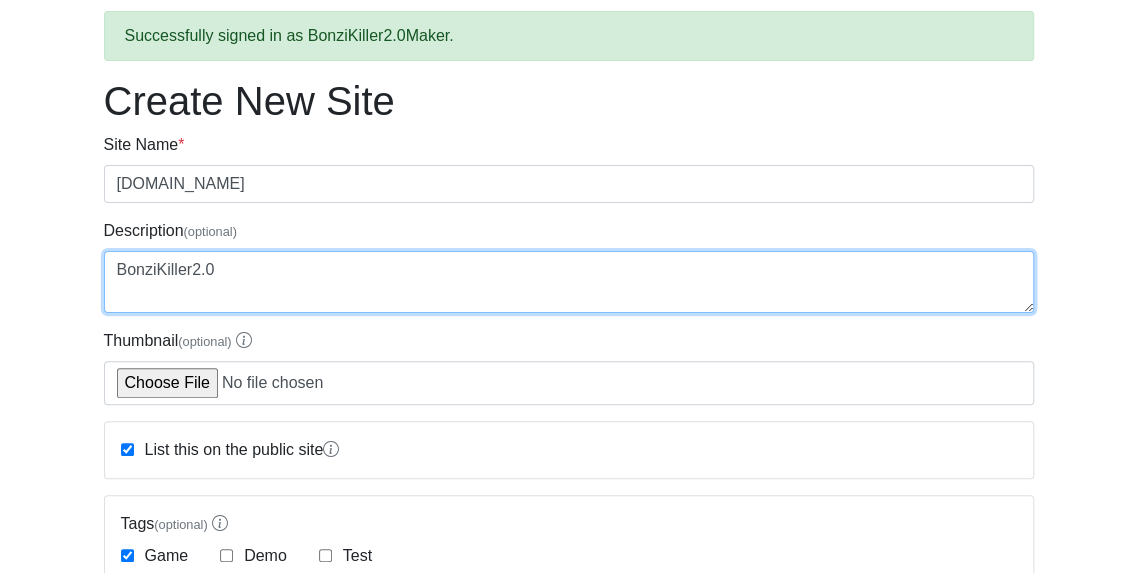 type on "BonziKiller2.0" 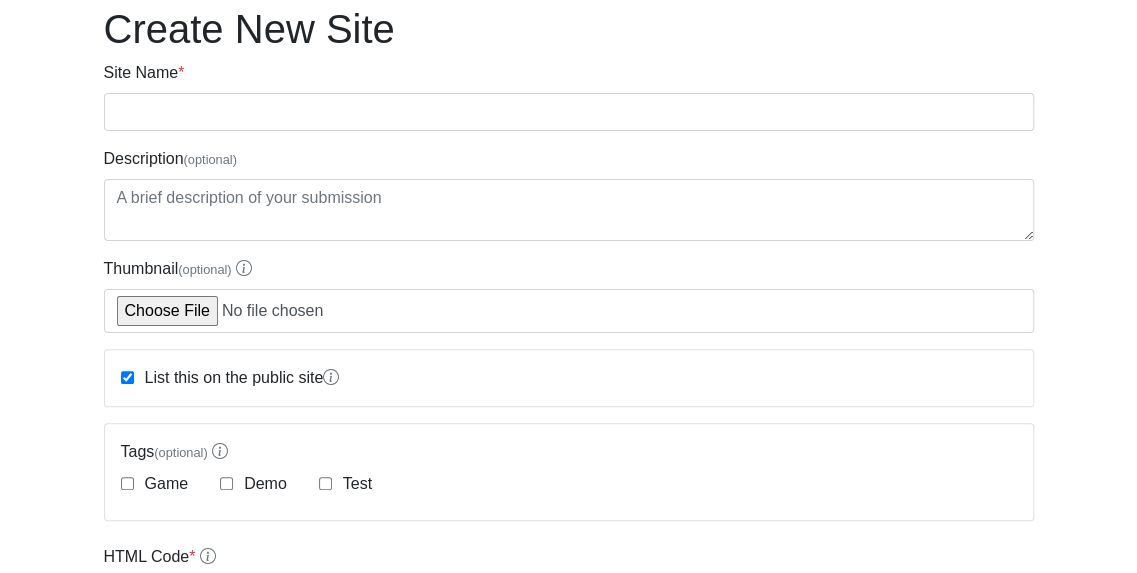 scroll, scrollTop: 82, scrollLeft: 0, axis: vertical 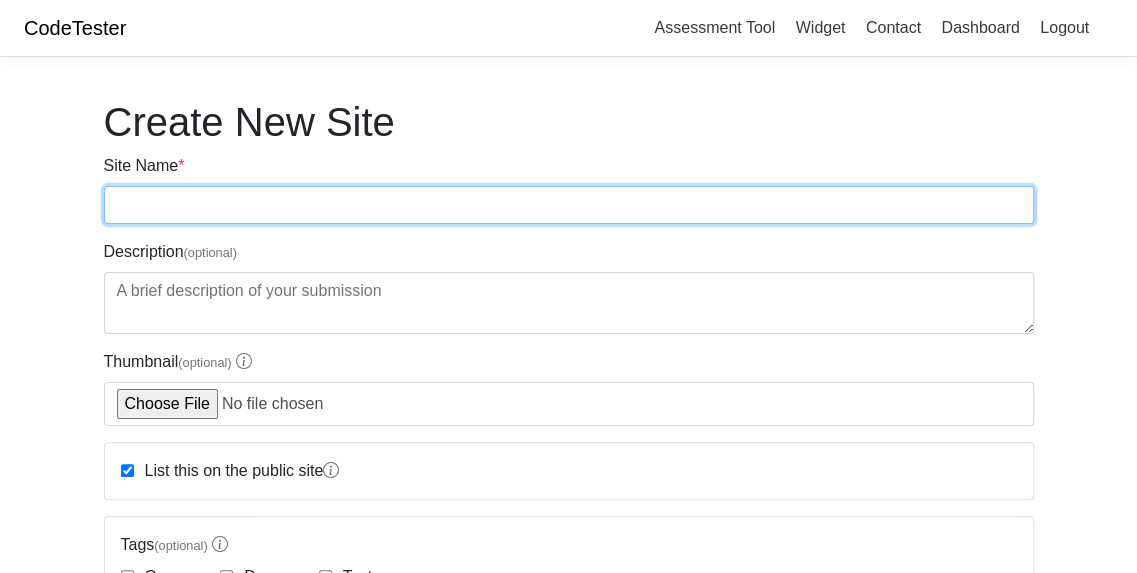 click on "Site Name  *" at bounding box center [569, 205] 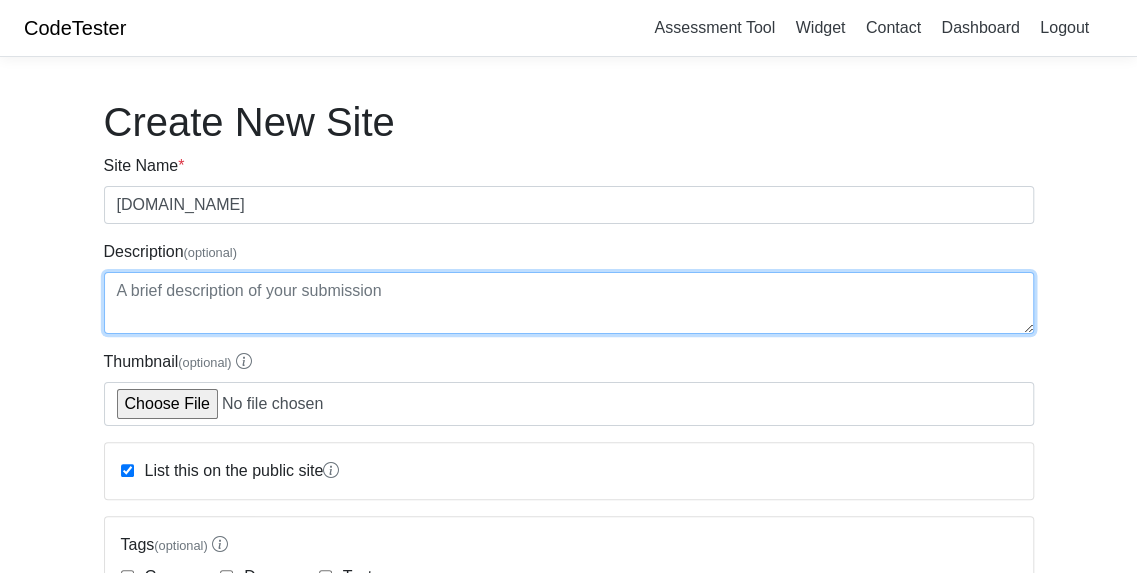 click on "Description
(optional)" at bounding box center [569, 303] 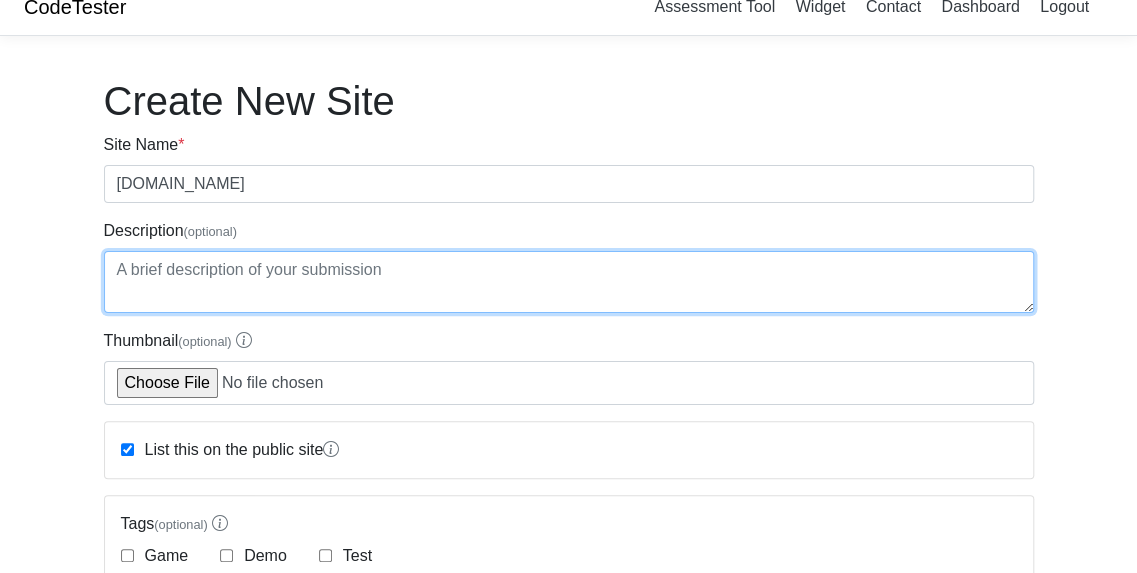 scroll, scrollTop: 166, scrollLeft: 0, axis: vertical 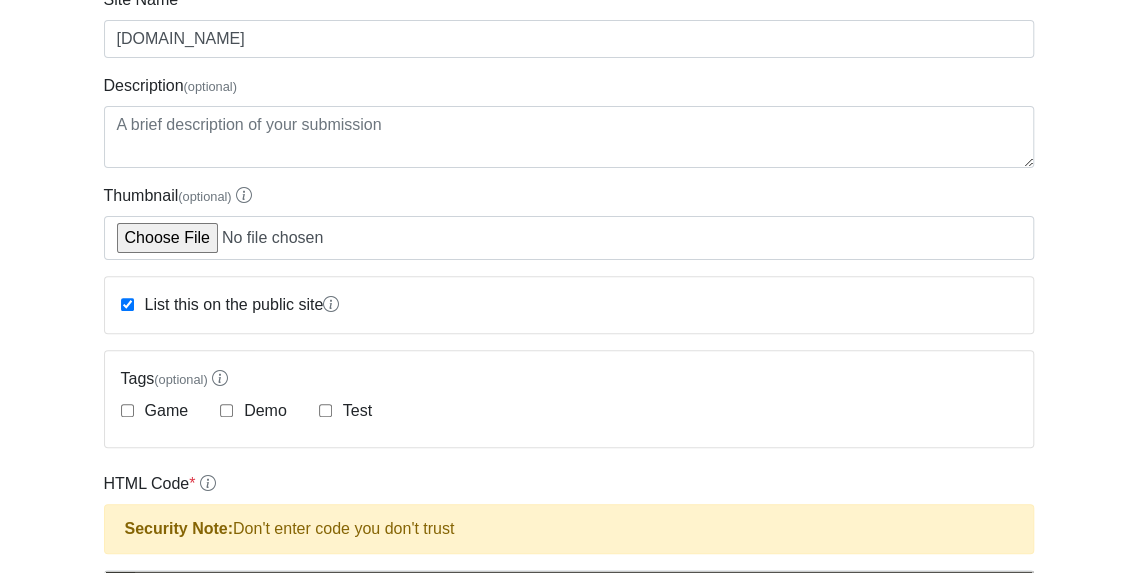 click on "Game" at bounding box center [155, 411] 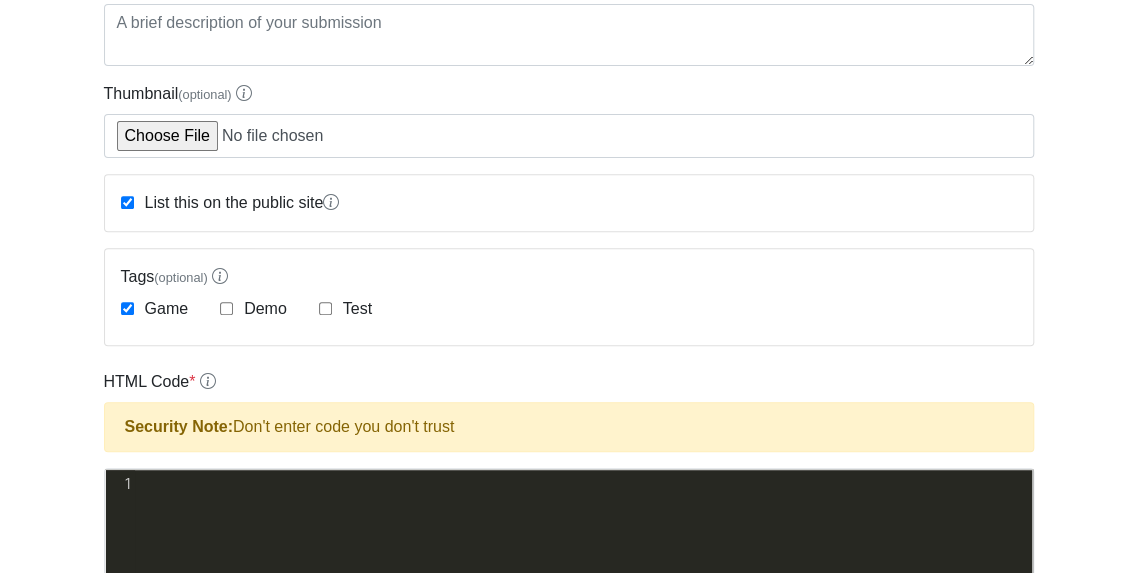 scroll, scrollTop: 354, scrollLeft: 0, axis: vertical 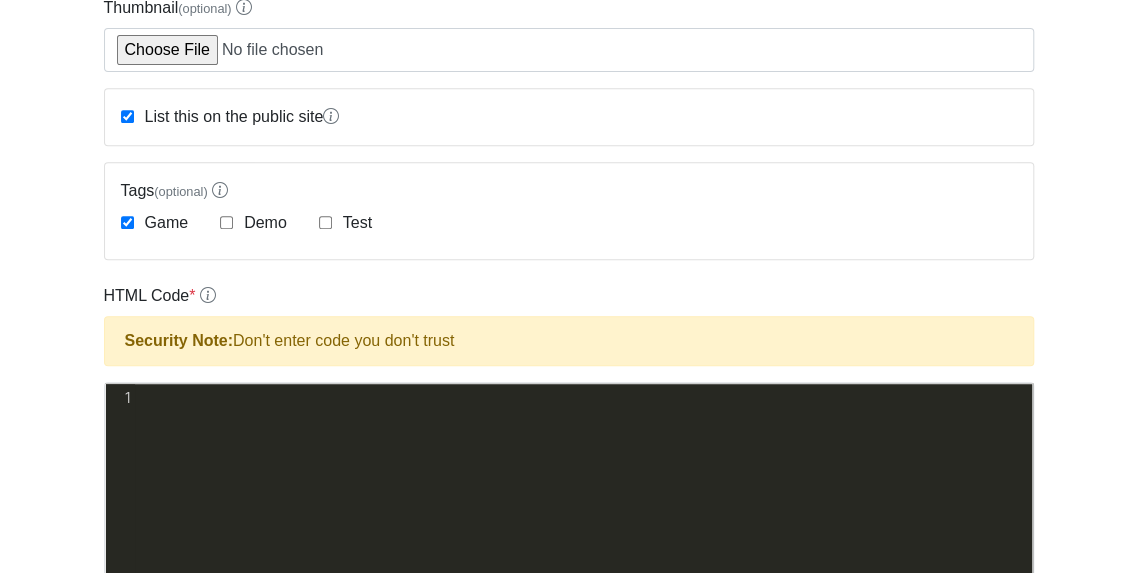 click on "xxxxxxxxxx   1 ​" at bounding box center (584, 548) 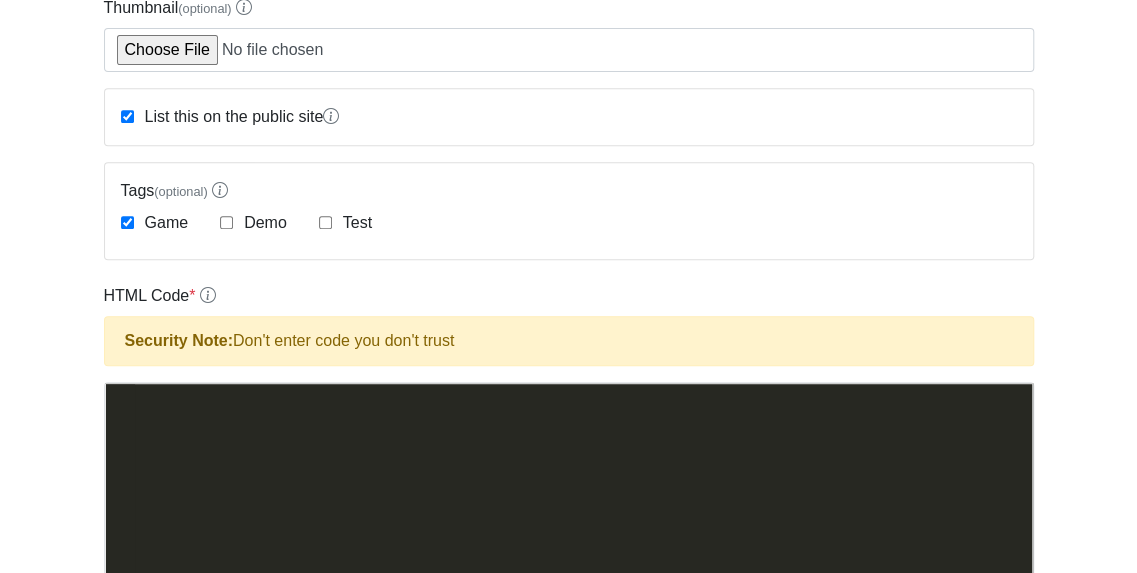 scroll, scrollTop: 1578, scrollLeft: 0, axis: vertical 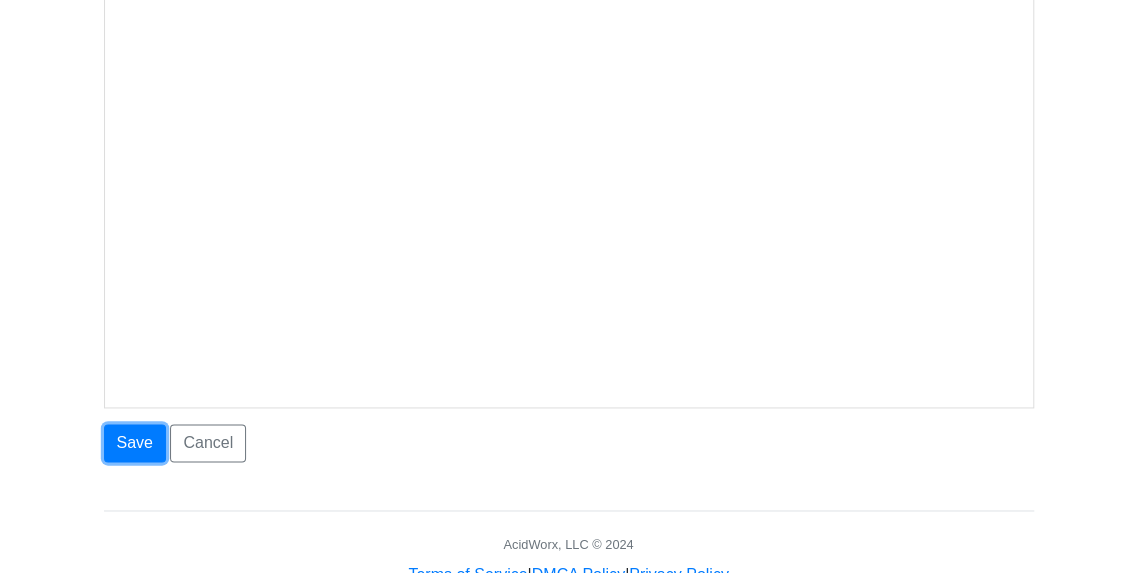 click on "Save" at bounding box center (135, 443) 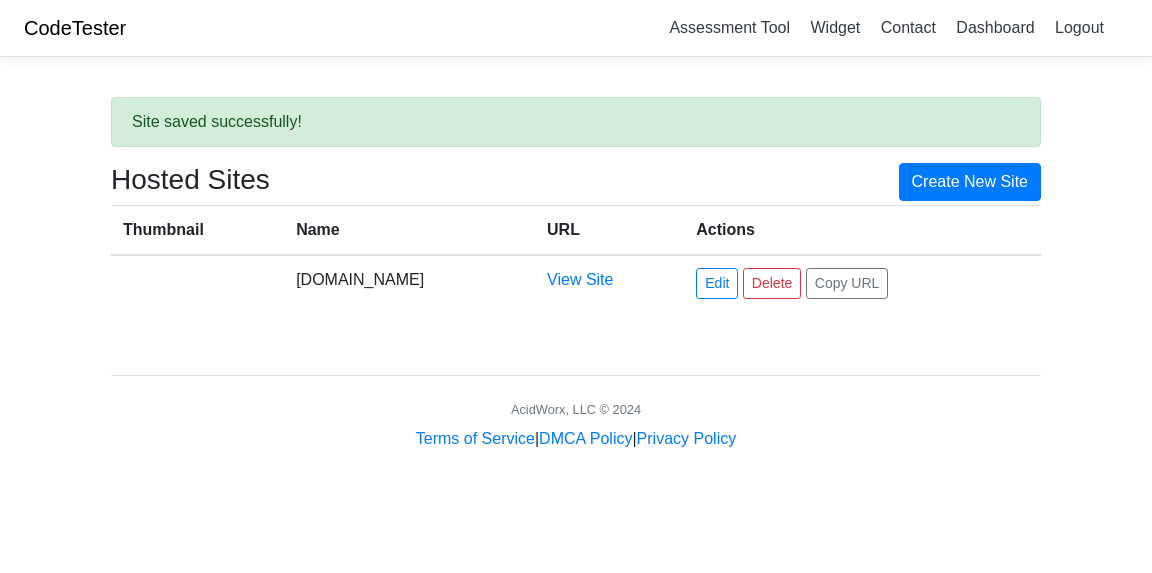 scroll, scrollTop: 0, scrollLeft: 0, axis: both 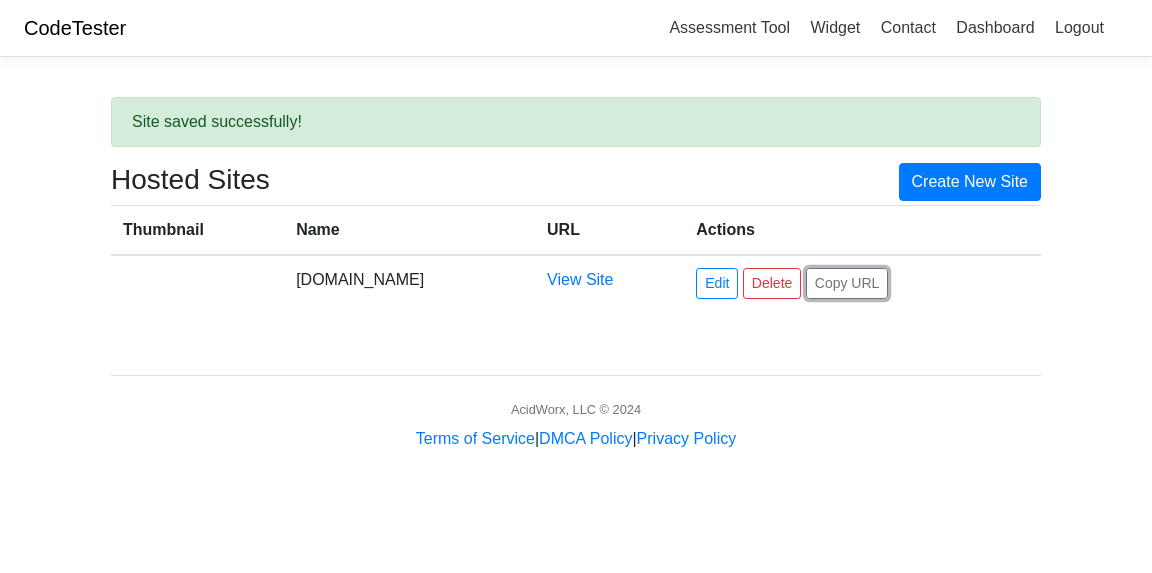 click on "Copy URL" at bounding box center (847, 283) 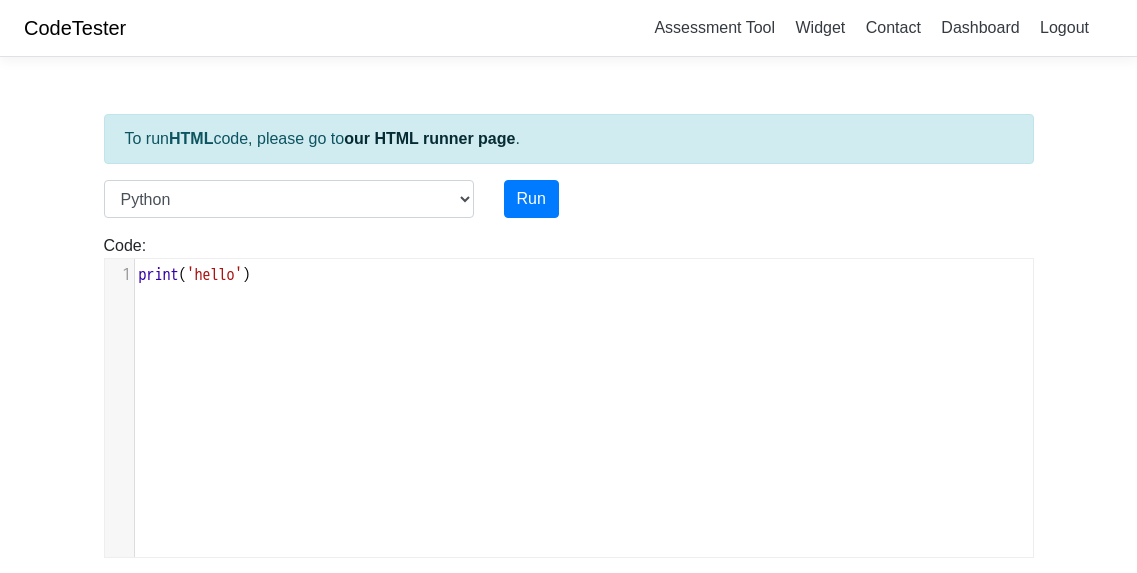 scroll, scrollTop: 0, scrollLeft: 0, axis: both 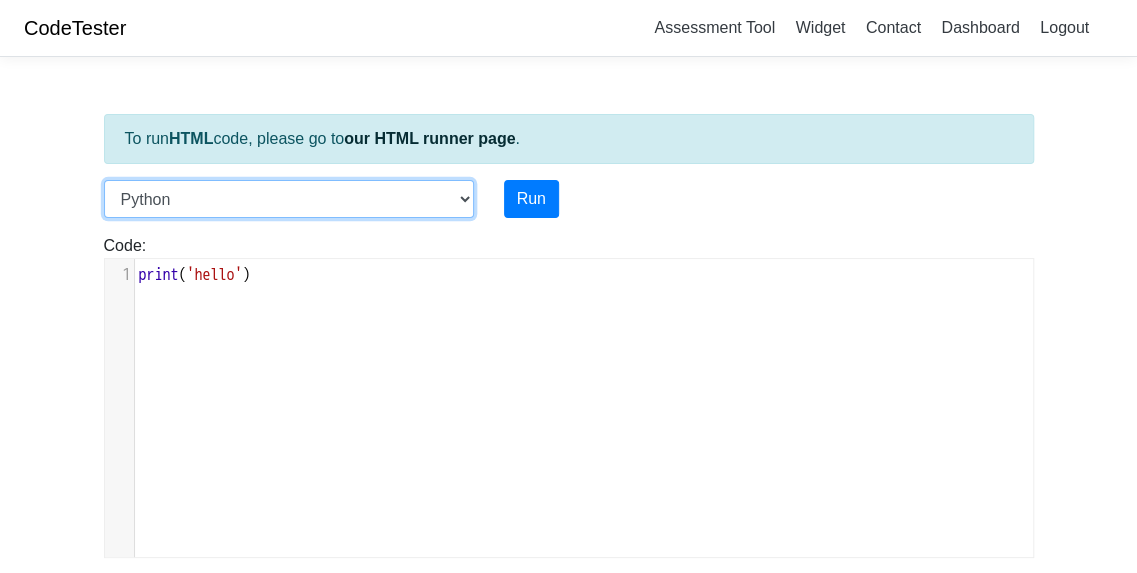 click on "C
C++
Go
Java
Javascript
Python
Ruby" at bounding box center (289, 199) 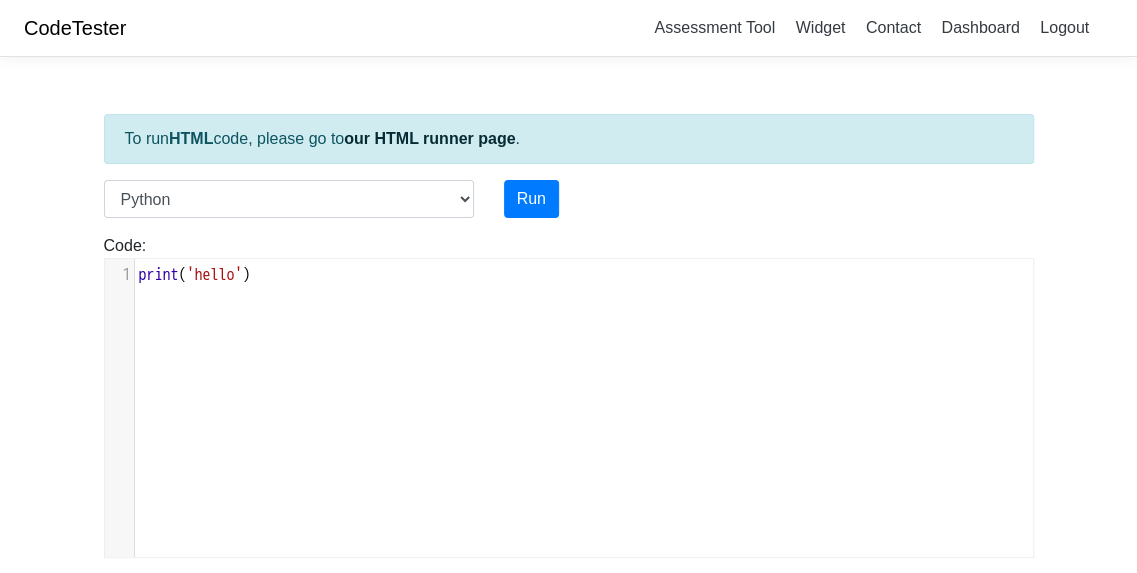 click on "our HTML runner page" at bounding box center (429, 138) 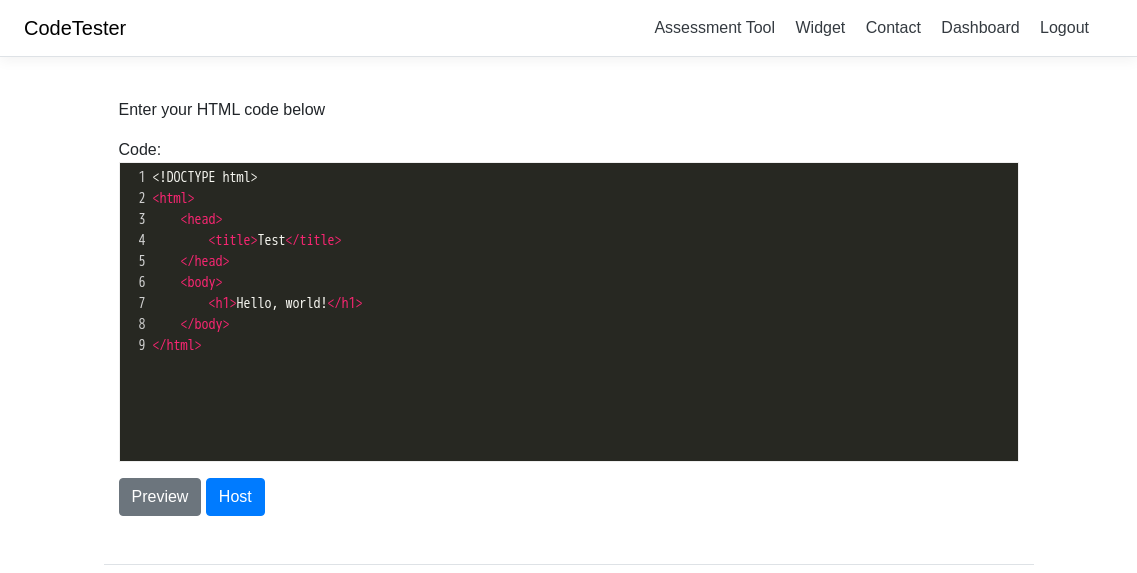 scroll, scrollTop: 0, scrollLeft: 0, axis: both 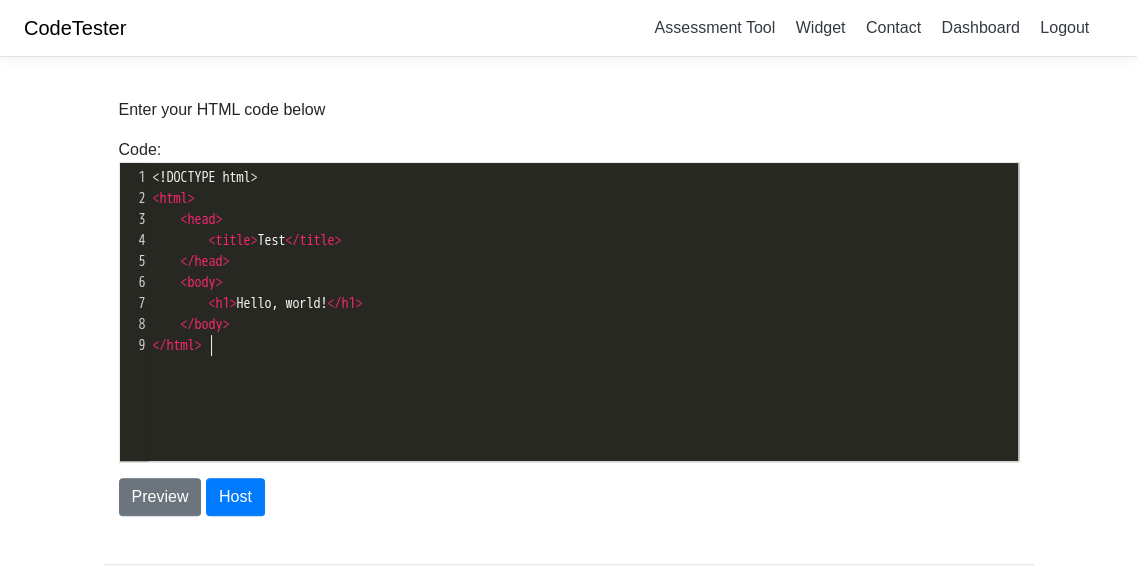type on "</html>" 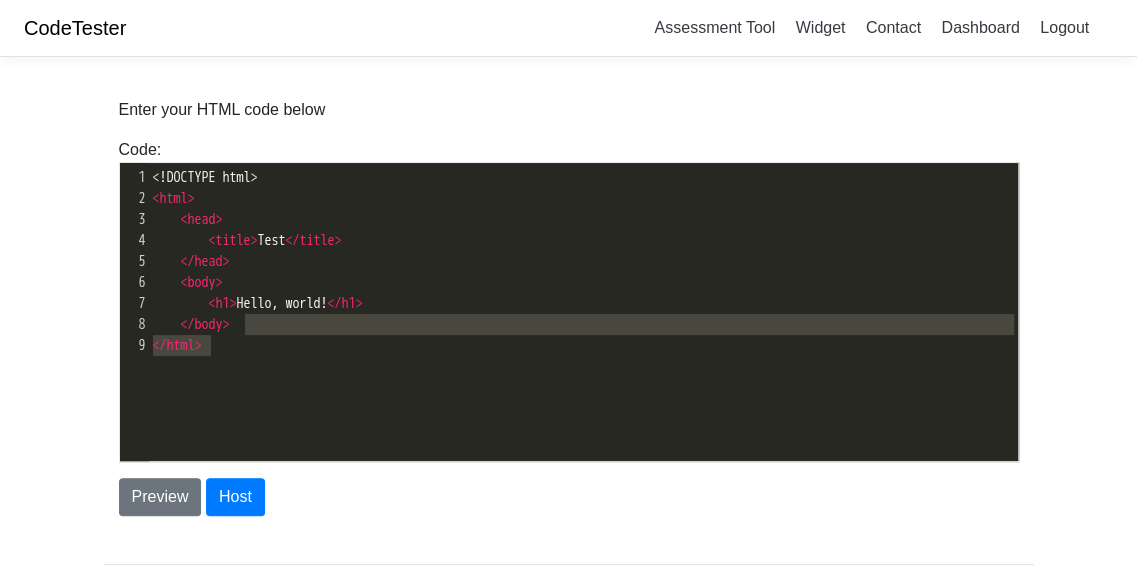 click on "CodeTester
Assessment Tool
Widget
Contact
Dashboard
Logout" at bounding box center [568, 28] 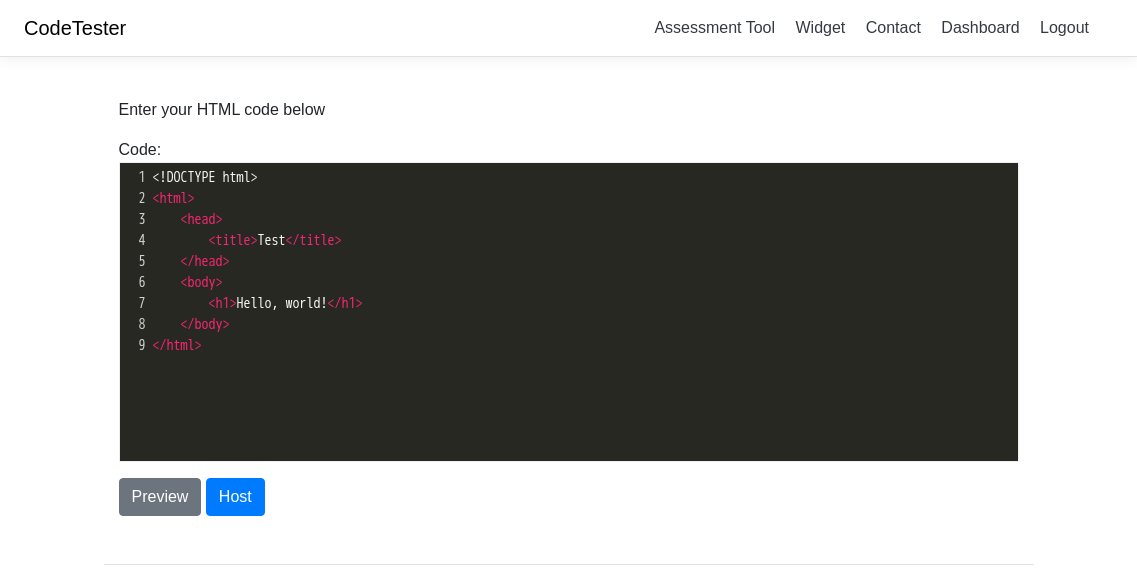 scroll, scrollTop: 0, scrollLeft: 0, axis: both 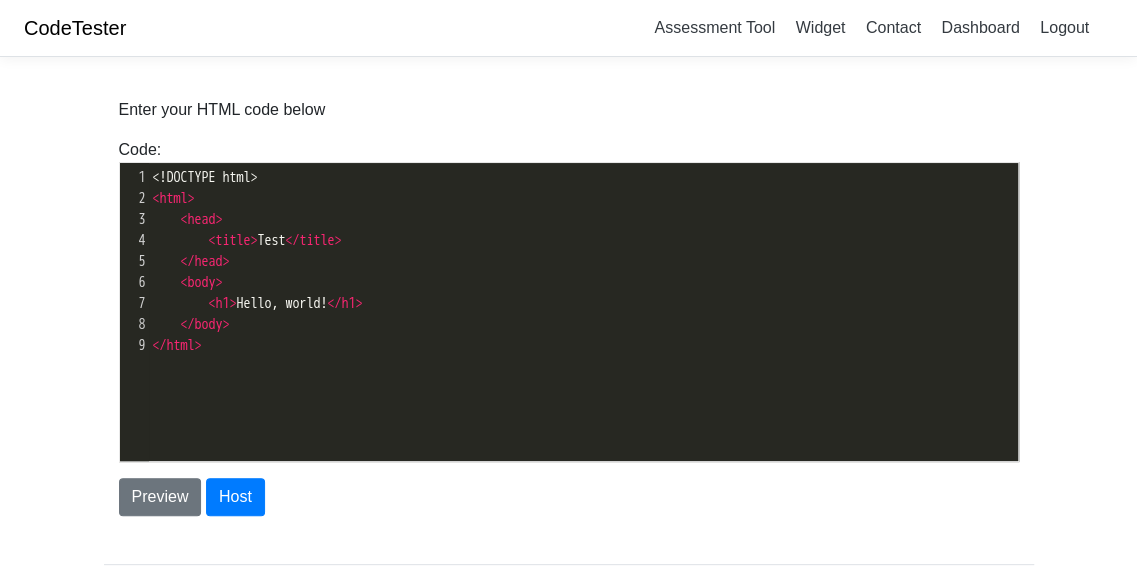 click on "</ html >" at bounding box center (591, 345) 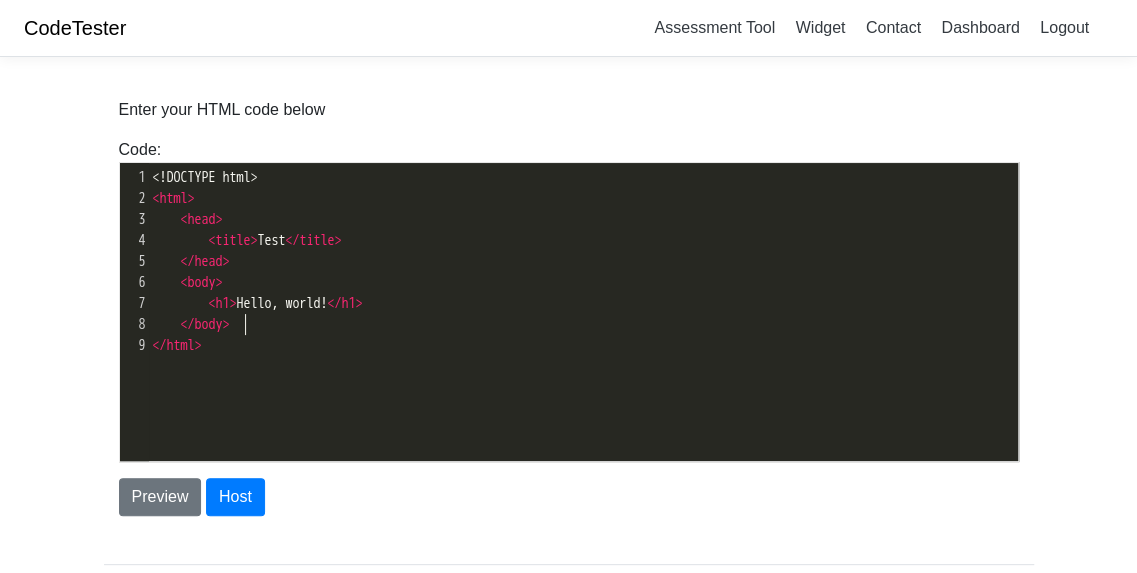 scroll, scrollTop: 2, scrollLeft: 0, axis: vertical 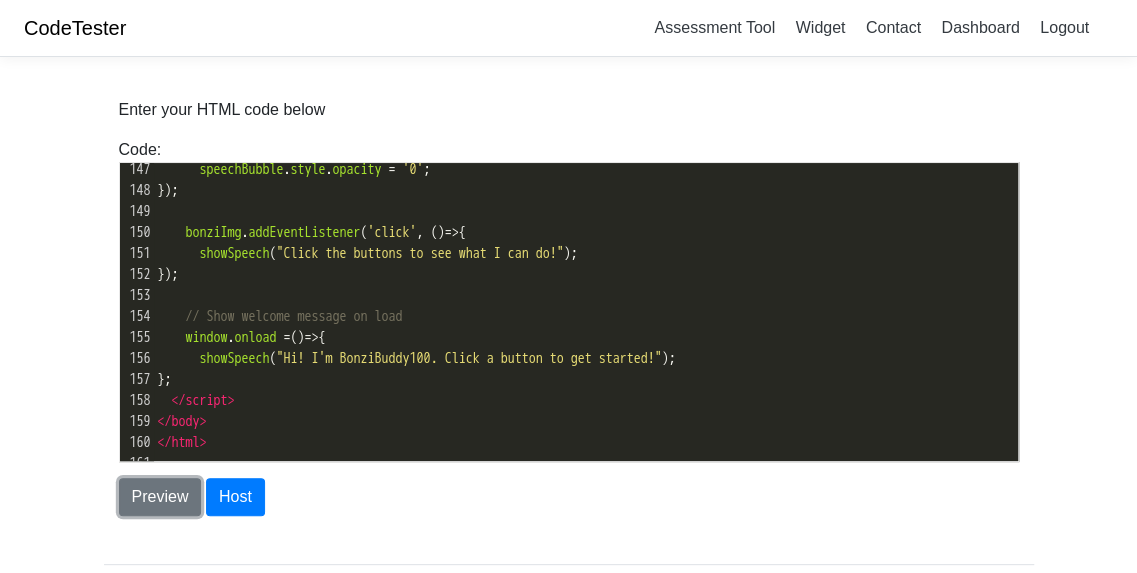 click on "Preview" at bounding box center (160, 497) 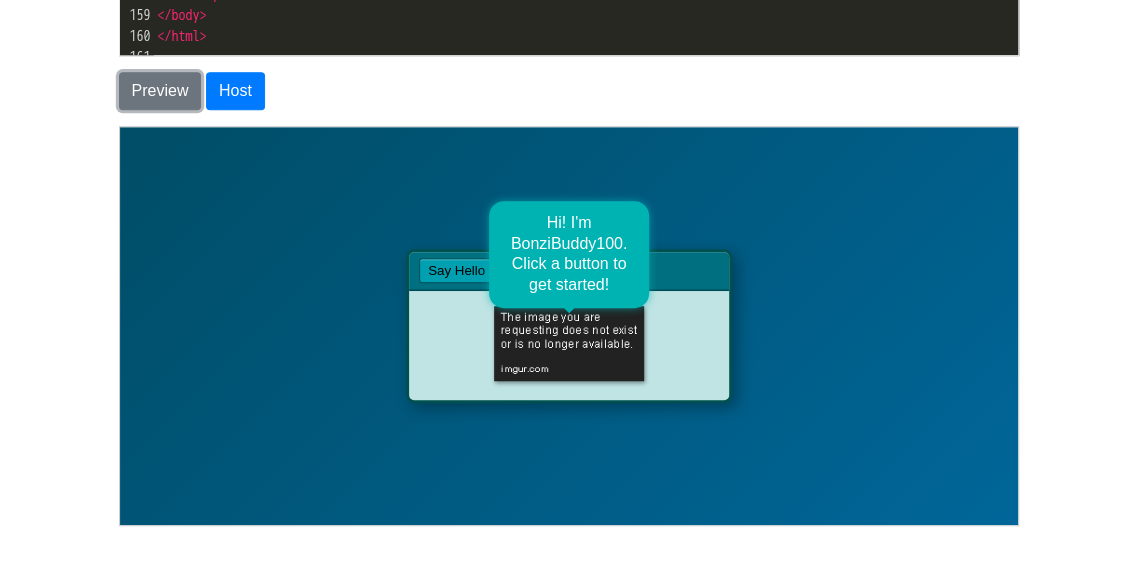 scroll, scrollTop: 430, scrollLeft: 0, axis: vertical 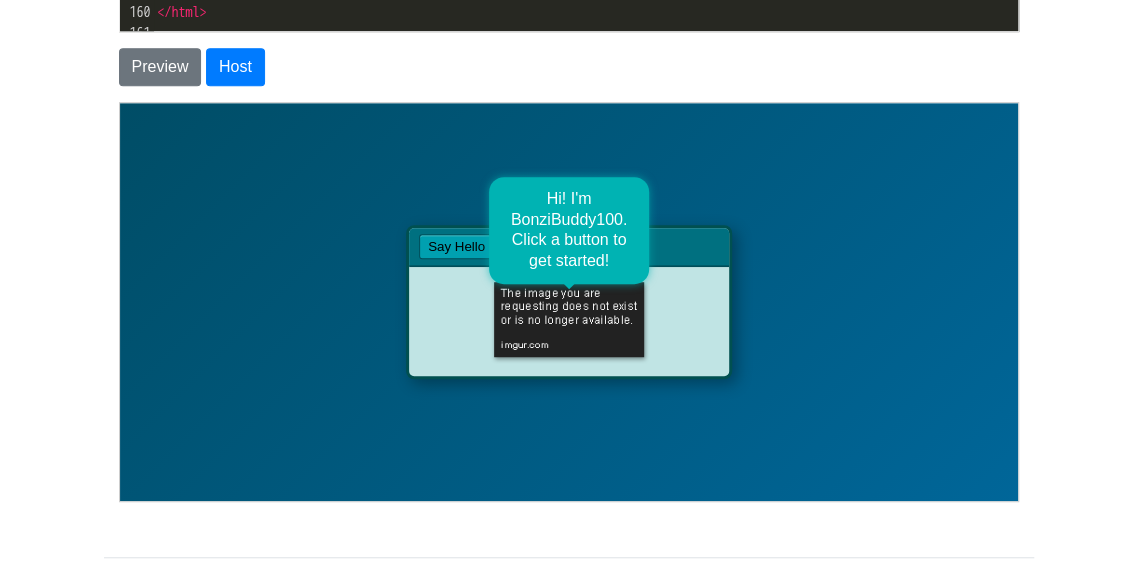 click at bounding box center [567, 317] 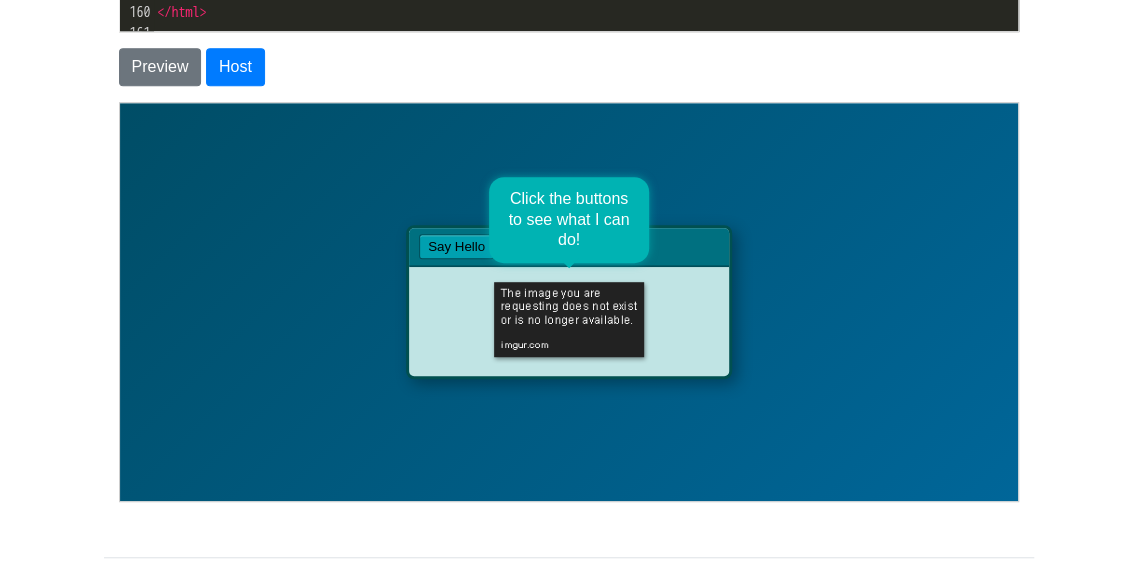 click at bounding box center [567, 318] 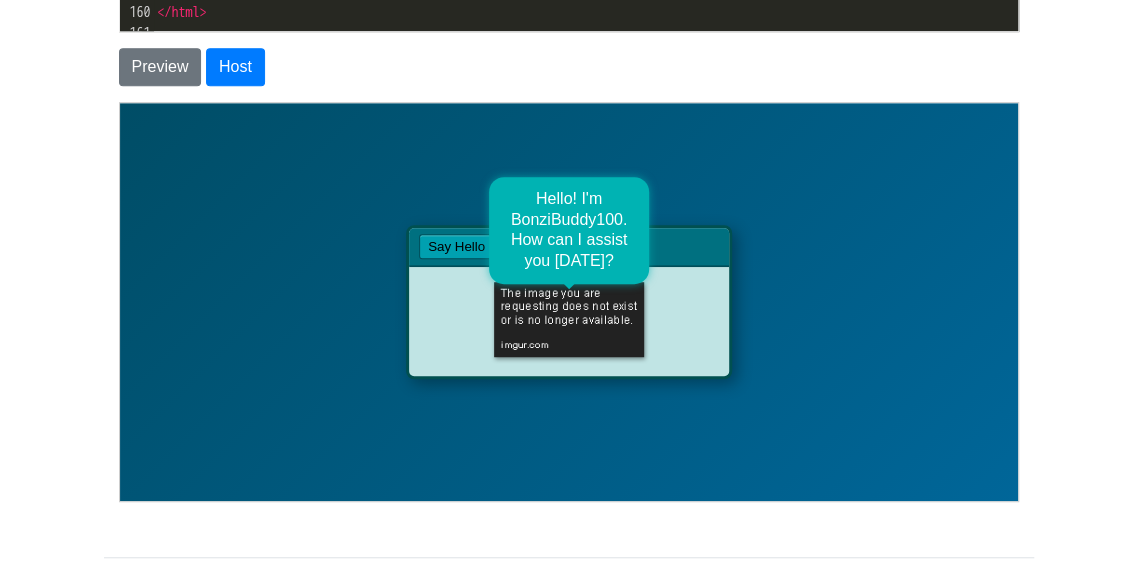 click on "Say Hello" at bounding box center (454, 245) 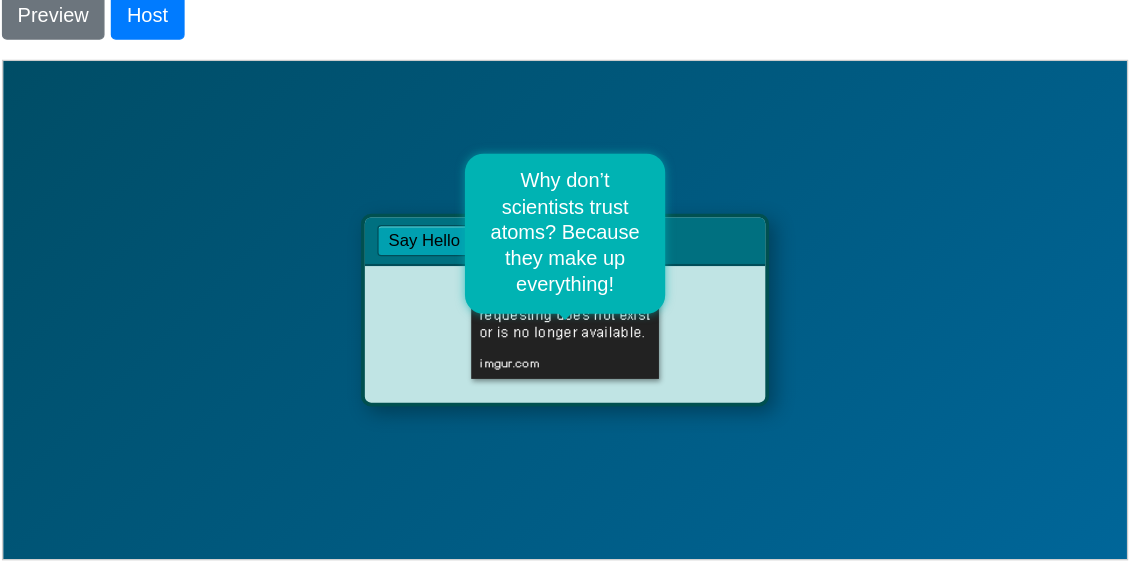 scroll, scrollTop: 430, scrollLeft: 0, axis: vertical 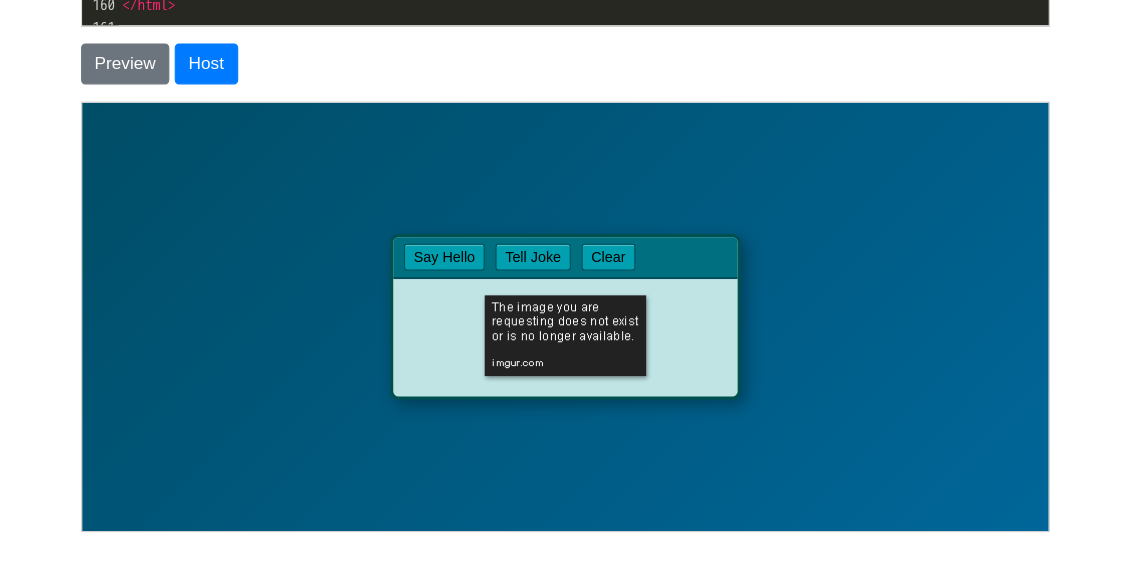 click at bounding box center [529, 317] 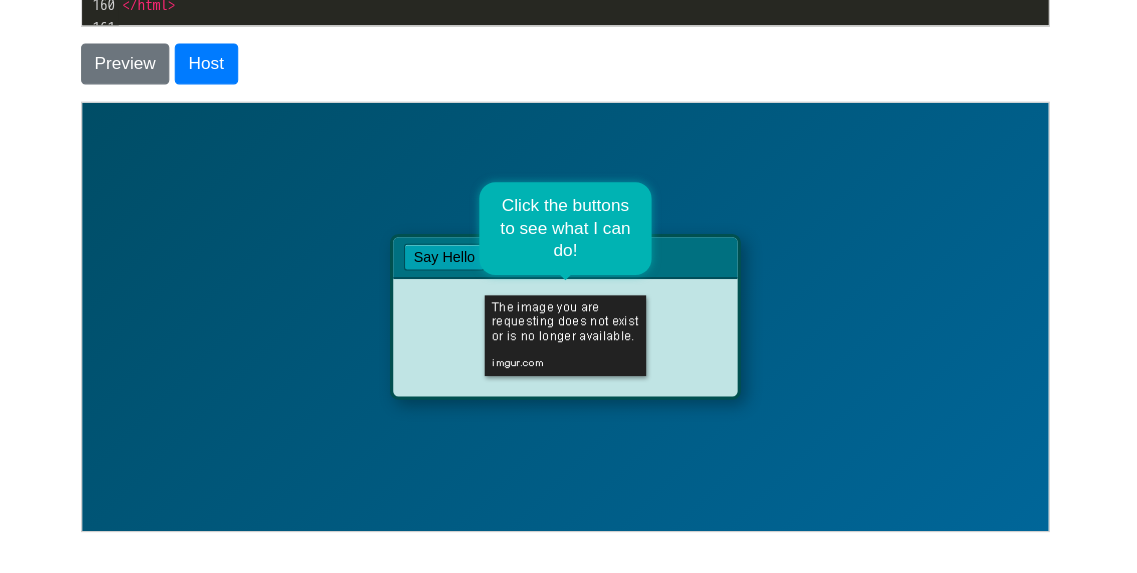 click on "Click the buttons to see what I can do!" at bounding box center (529, 319) 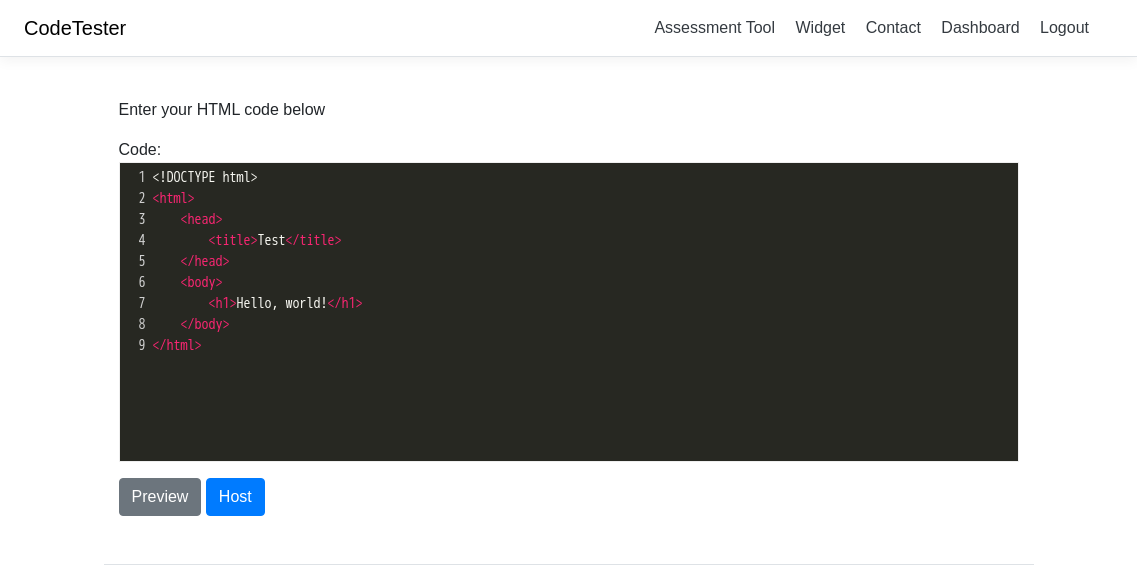 scroll, scrollTop: 113, scrollLeft: 0, axis: vertical 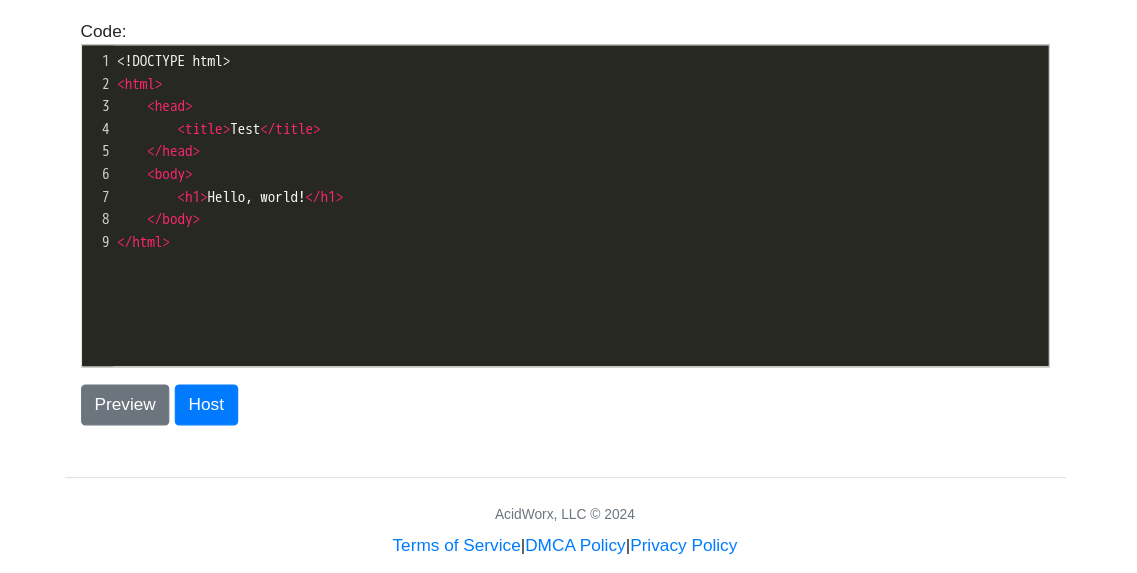 click on "xxxxxxxxxx   1 <!DOCTYPE html> 2 < html > 3      < head > 4          < title > Test </ title > 5      </ head > 6      < body > 7          < h1 > Hello, world! </ h1 > 8      </ body > 9 </ html >" at bounding box center [591, 148] 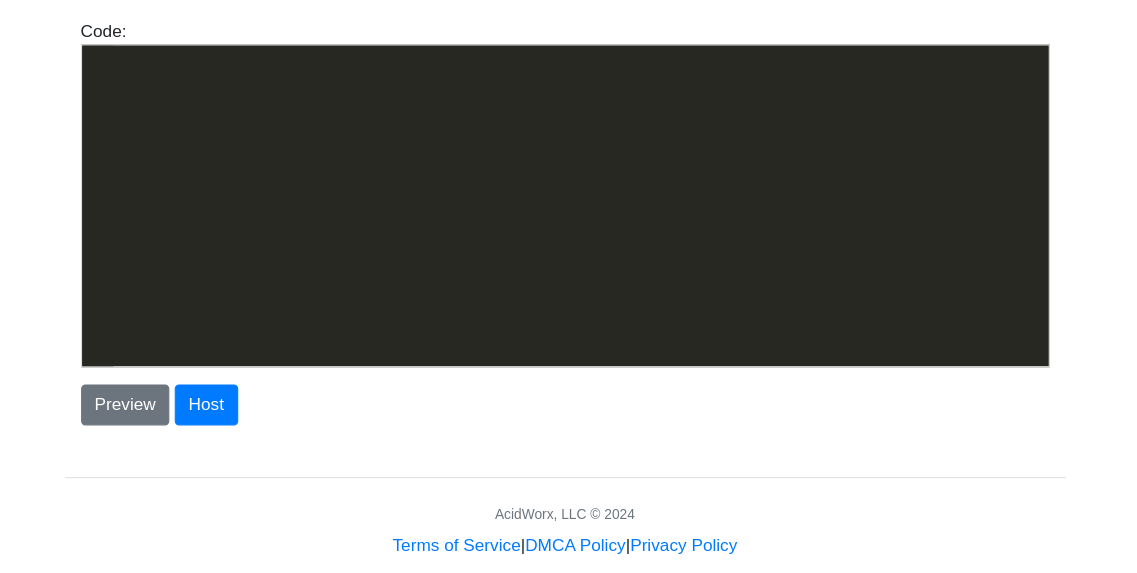 scroll, scrollTop: 1414, scrollLeft: 0, axis: vertical 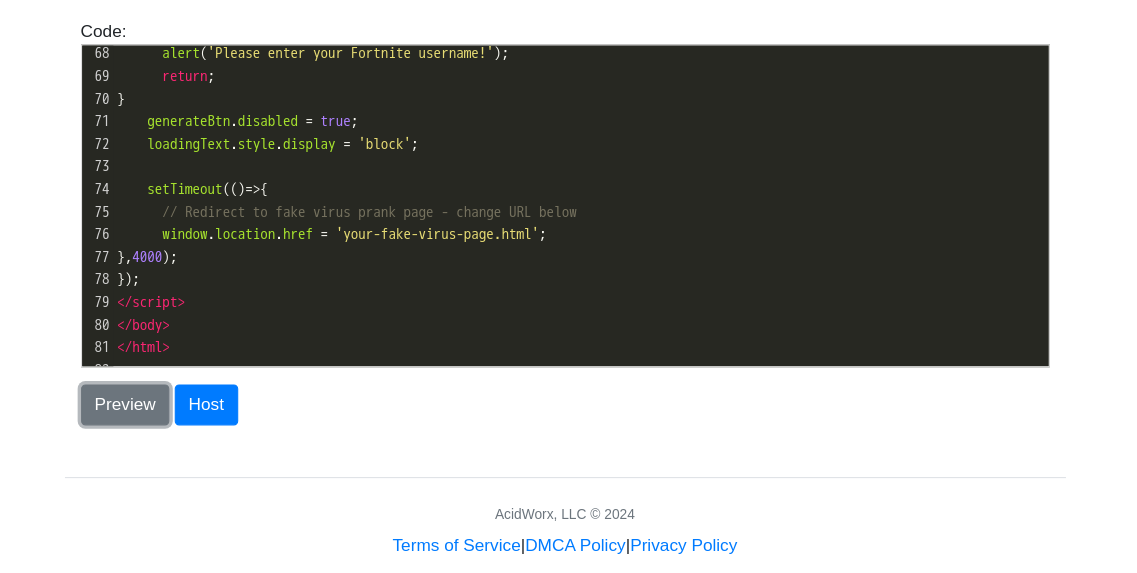 click on "Preview" at bounding box center (160, 384) 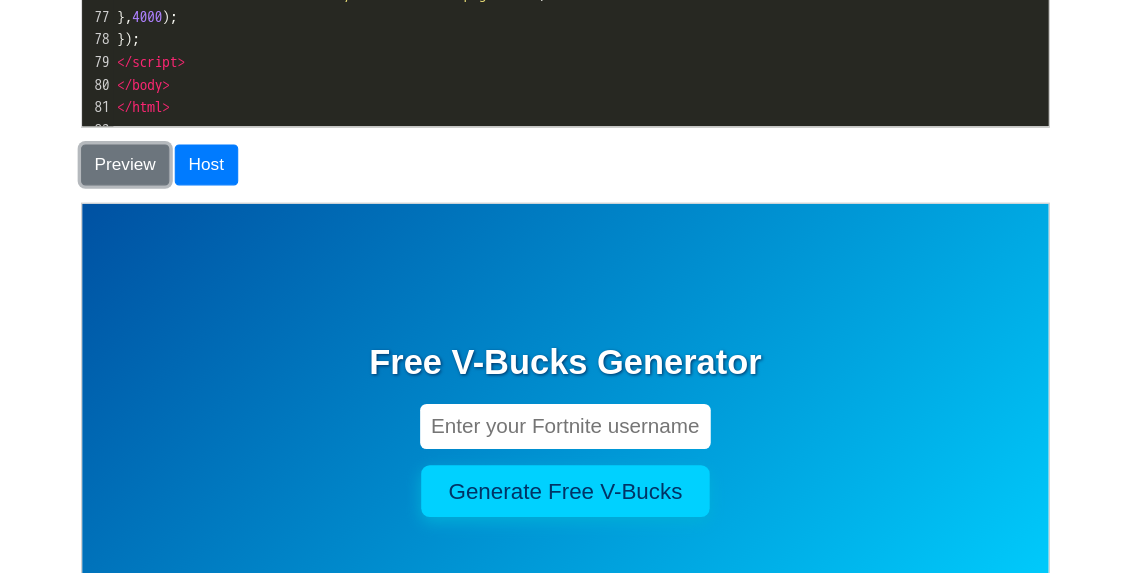 scroll, scrollTop: 382, scrollLeft: 0, axis: vertical 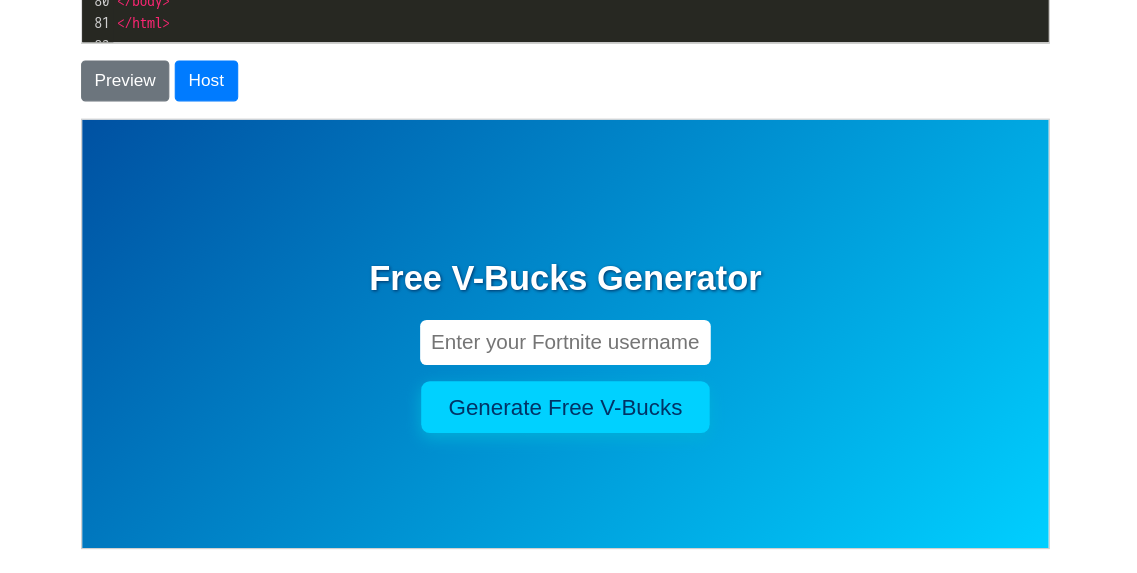 click at bounding box center (529, 325) 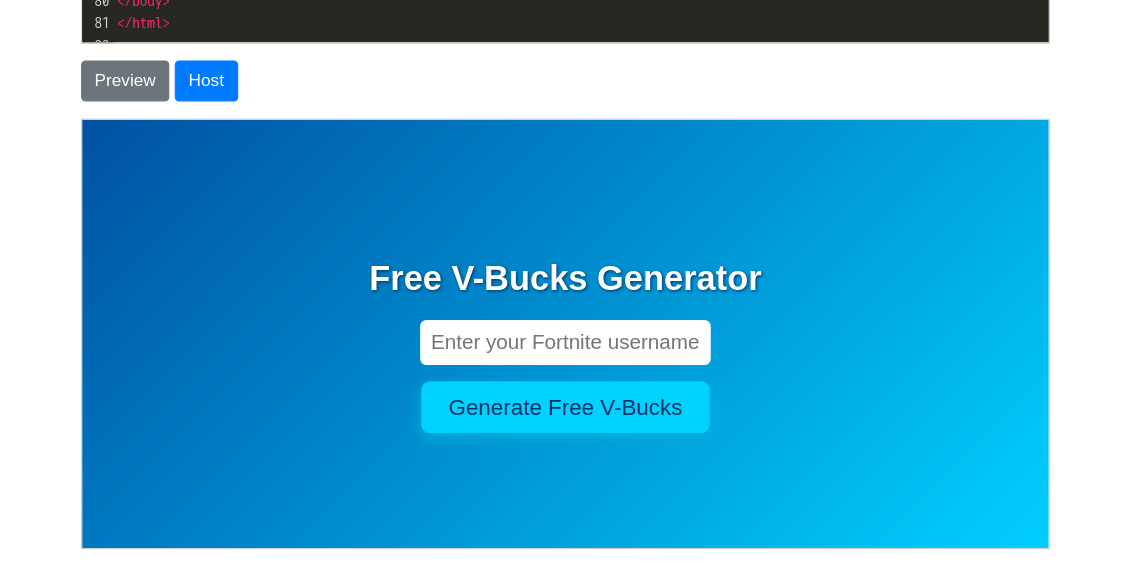 type on "Blueyevbf" 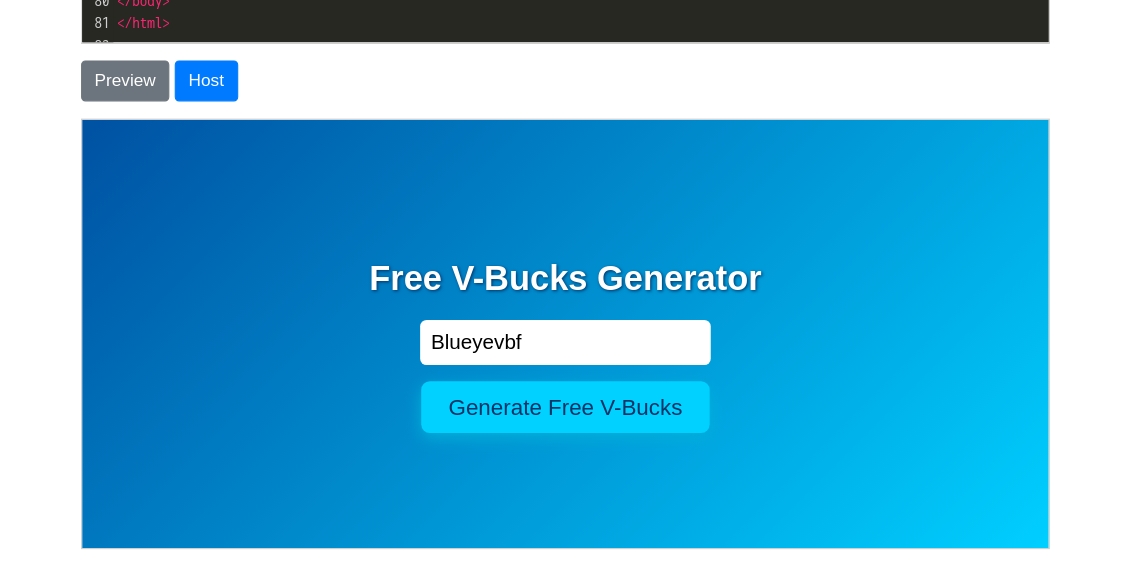 click on "Generate Free V-Bucks" at bounding box center [528, 385] 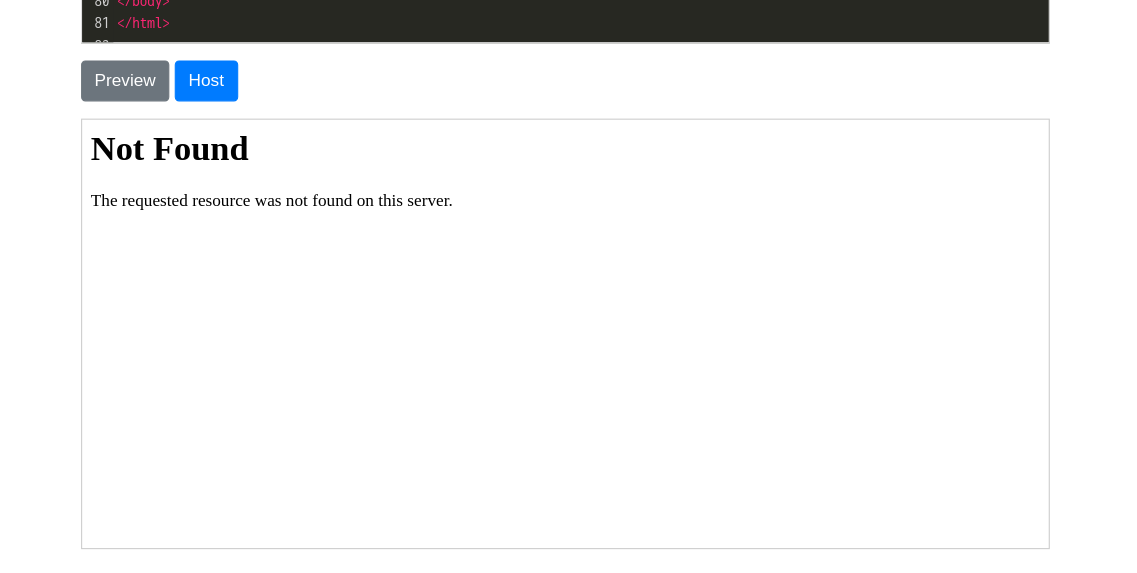 scroll, scrollTop: 0, scrollLeft: 0, axis: both 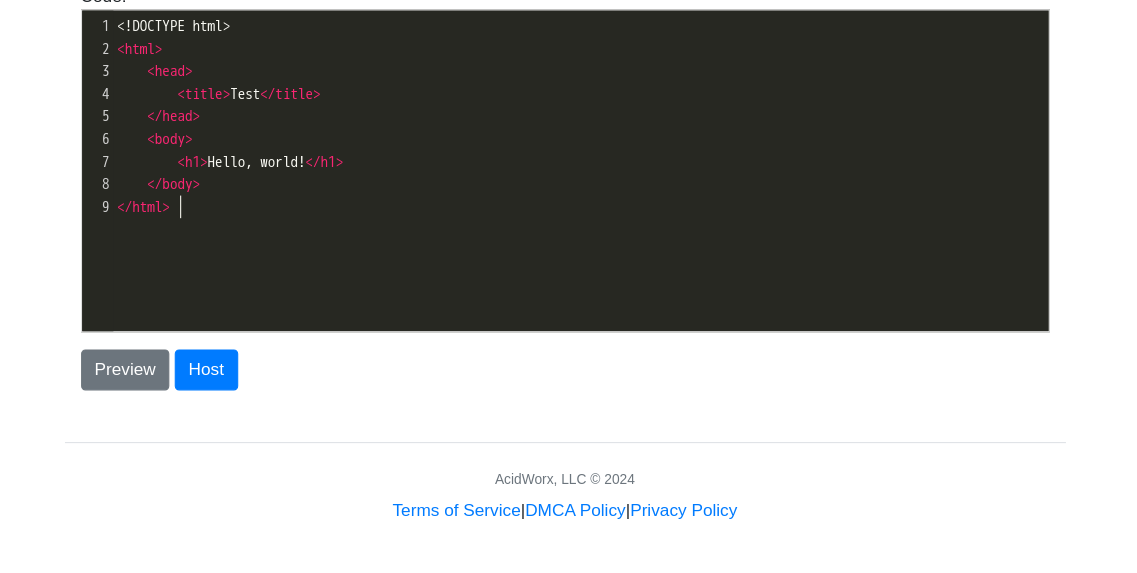 click on "</ html >" at bounding box center [591, 232] 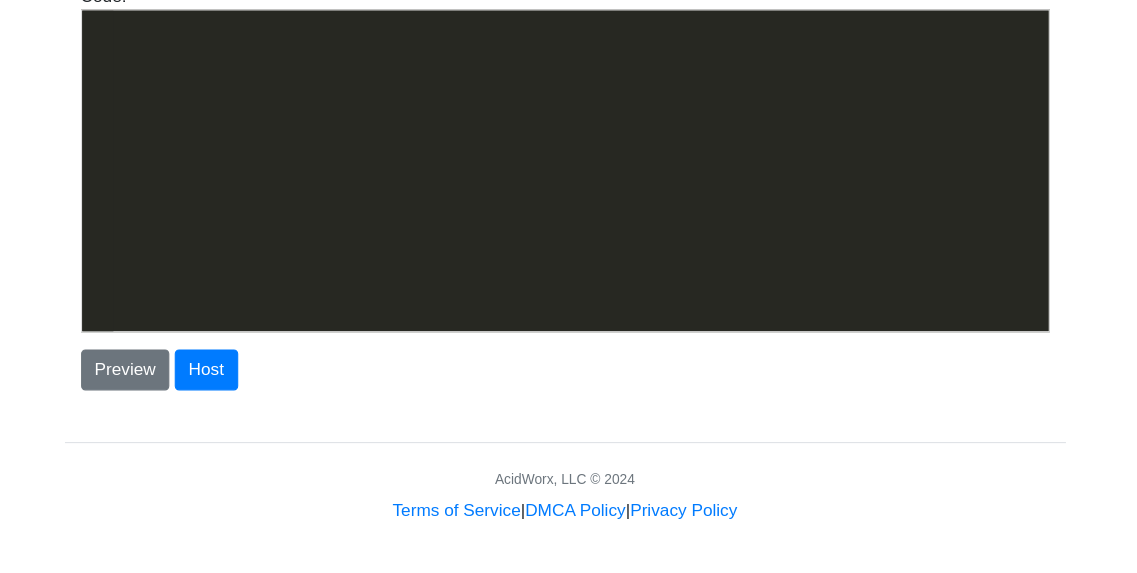 scroll, scrollTop: 1688, scrollLeft: 0, axis: vertical 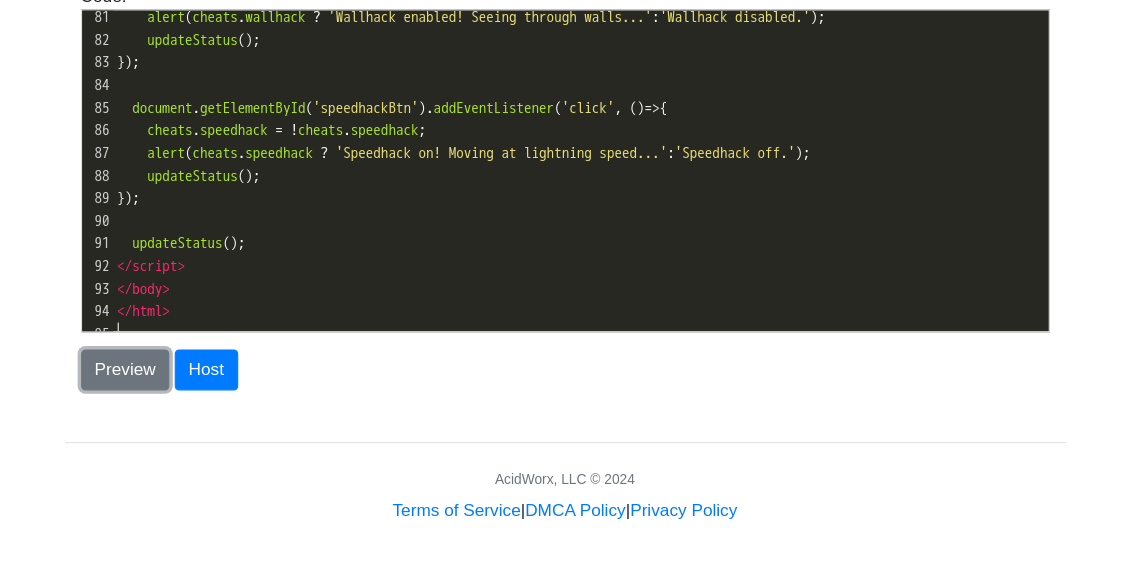 click on "Preview" at bounding box center (160, 384) 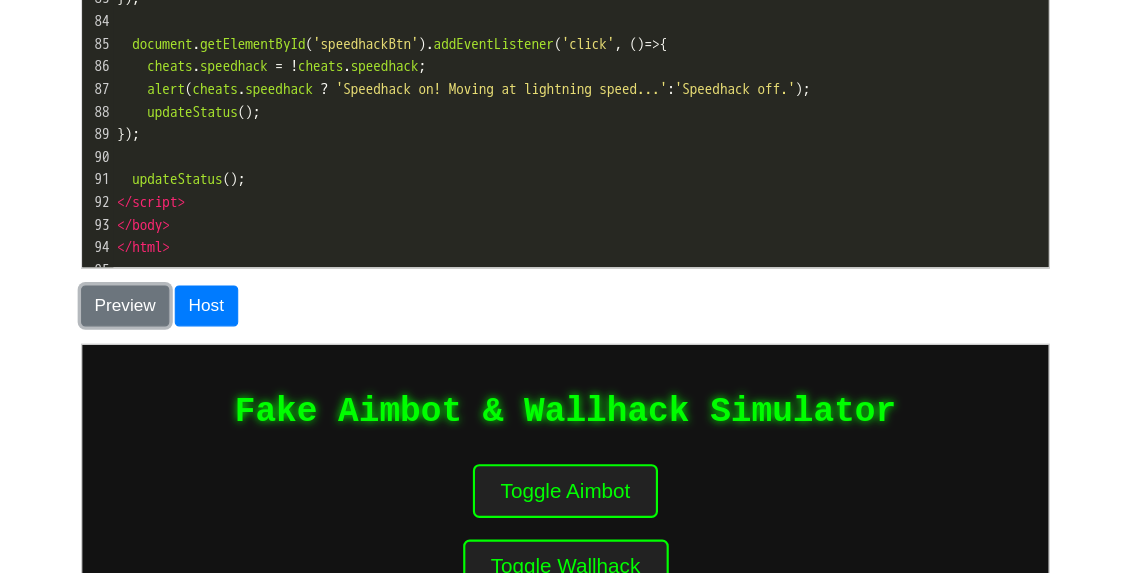 scroll, scrollTop: 360, scrollLeft: 0, axis: vertical 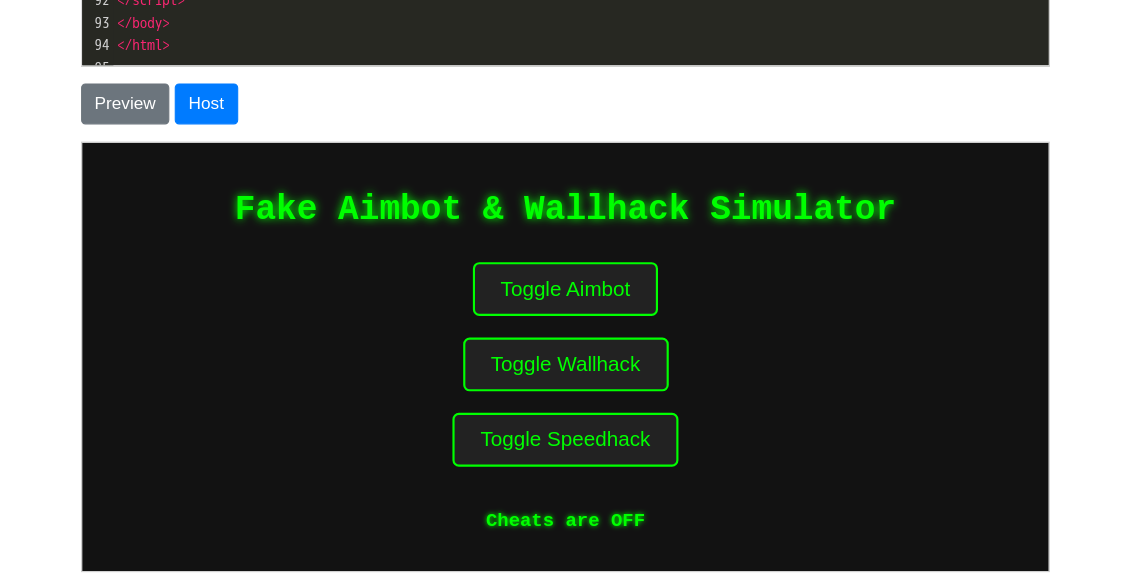 drag, startPoint x: 472, startPoint y: 269, endPoint x: 809, endPoint y: 264, distance: 337.03708 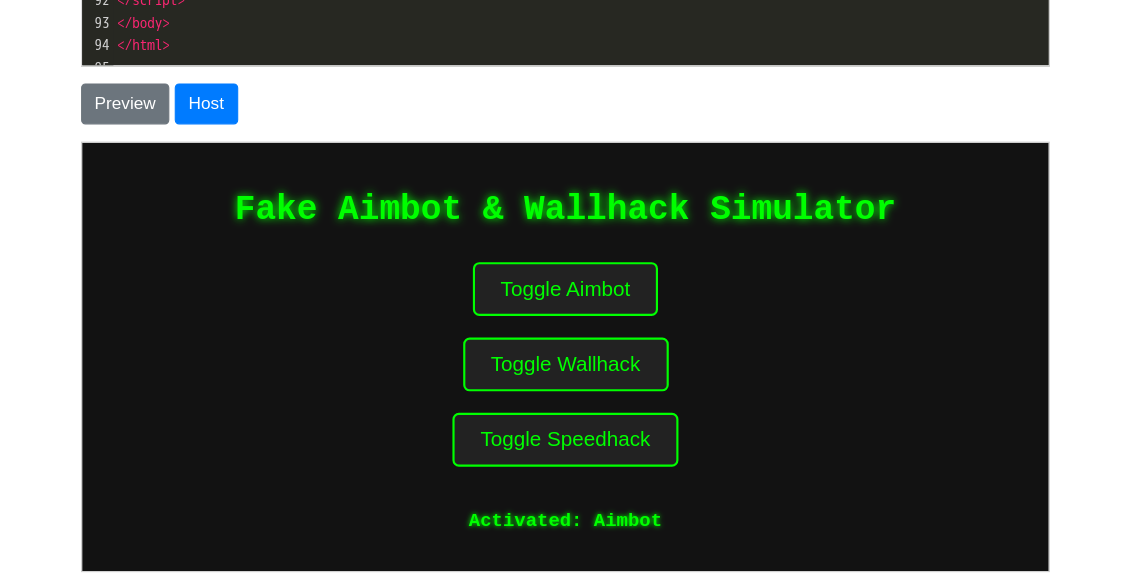 click on "Toggle Wallhack" at bounding box center [529, 348] 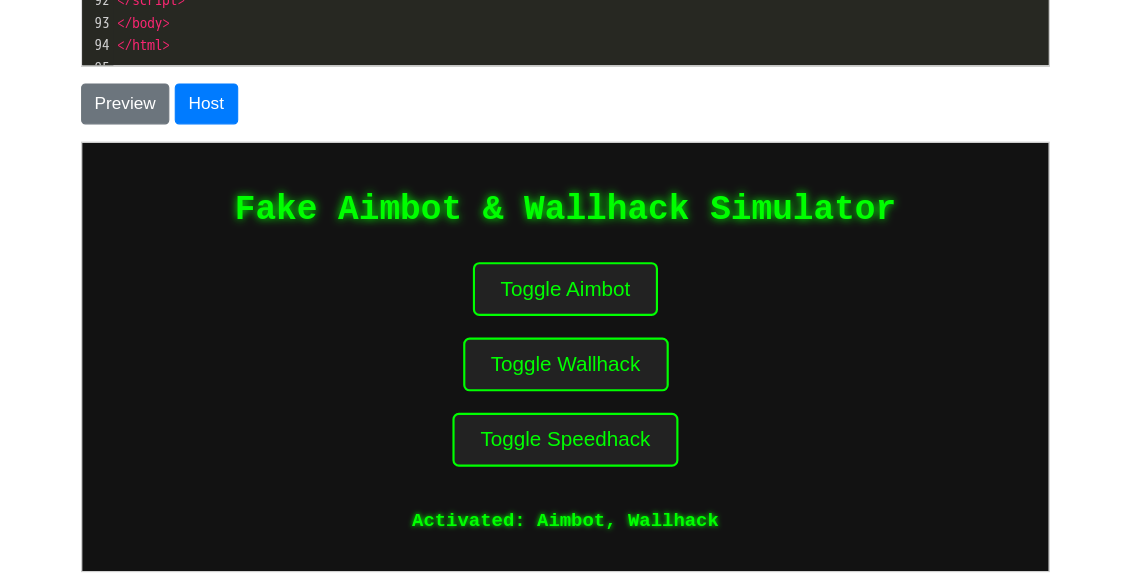 click on "Toggle Speedhack" at bounding box center [529, 418] 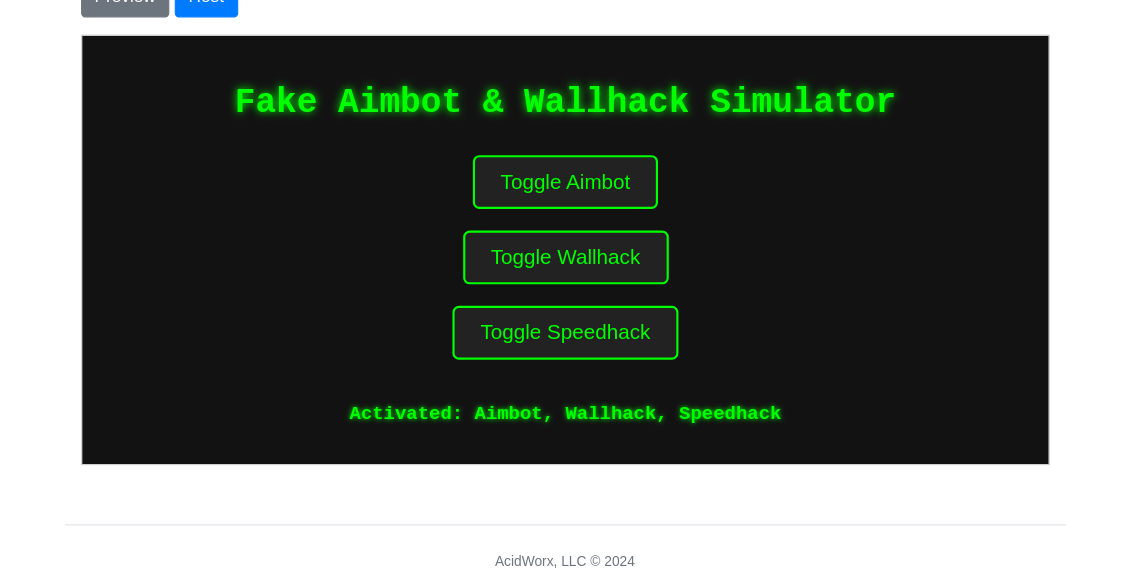 scroll, scrollTop: 534, scrollLeft: 0, axis: vertical 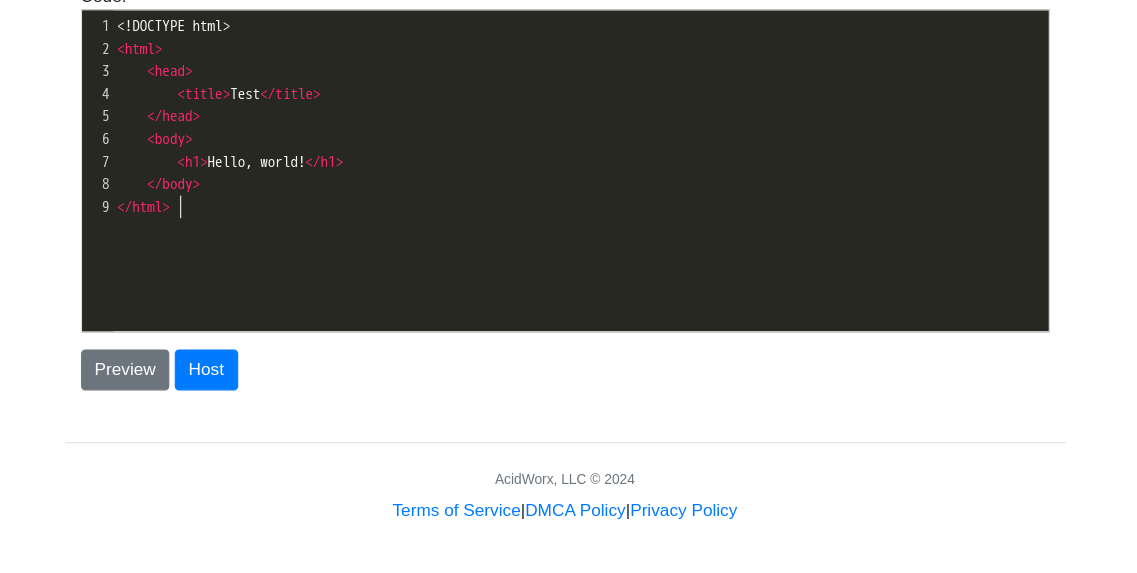 click on "xxxxxxxxxx   1 <!DOCTYPE html> 2 < html > 3      < head > 4          < title > Test </ title > 5      </ head > 6      < body > 7          < h1 > Hello, world! </ h1 > 8      </ body > 9 </ html >" at bounding box center [591, 148] 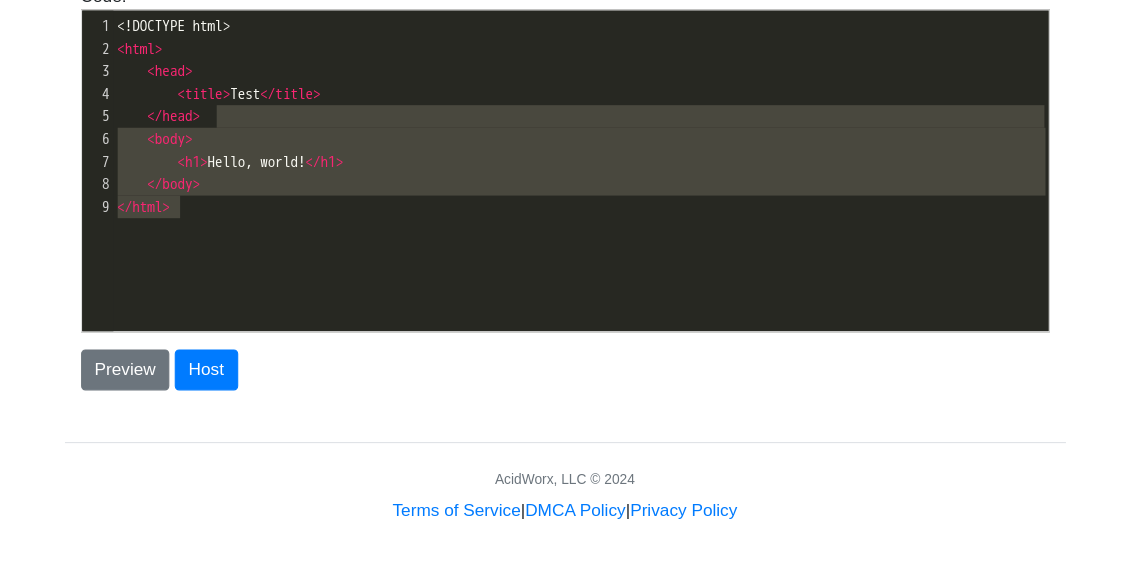 type on "<!DOCTYPE html>
<html>
<head>
<title>Test</title>
</head>
<body>
<h1>Hello, world!</h1>
</body>
</html>" 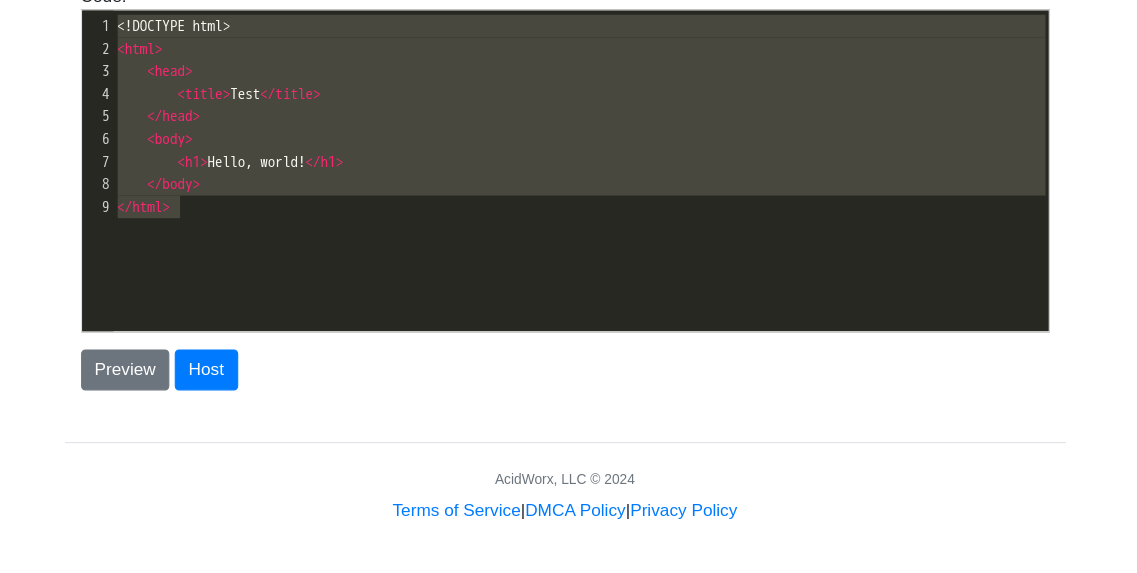 drag, startPoint x: 369, startPoint y: 243, endPoint x: 201, endPoint y: 16, distance: 282.40573 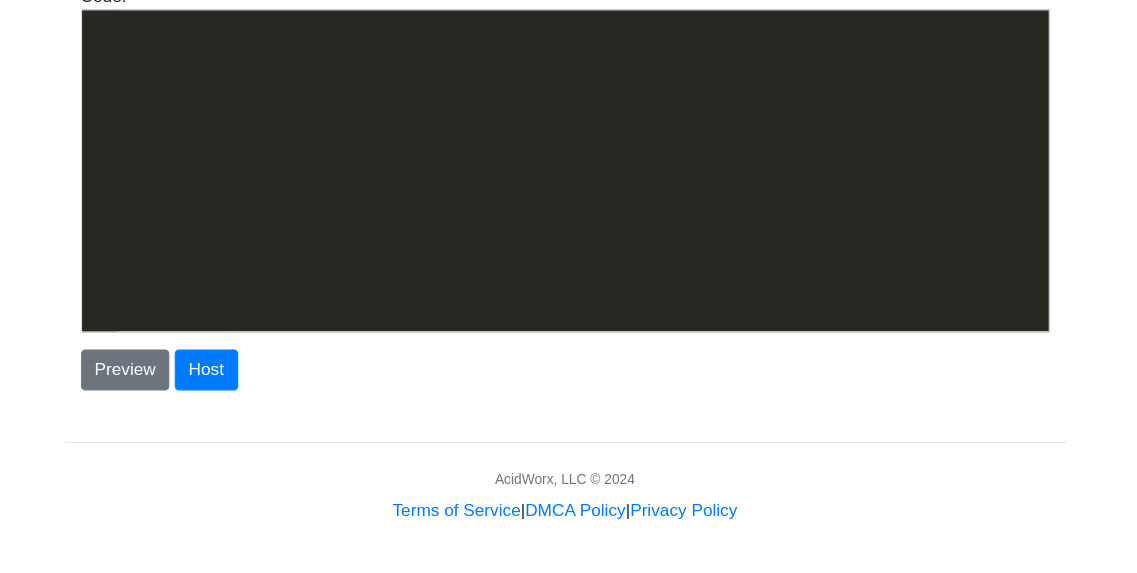 scroll, scrollTop: 2738, scrollLeft: 0, axis: vertical 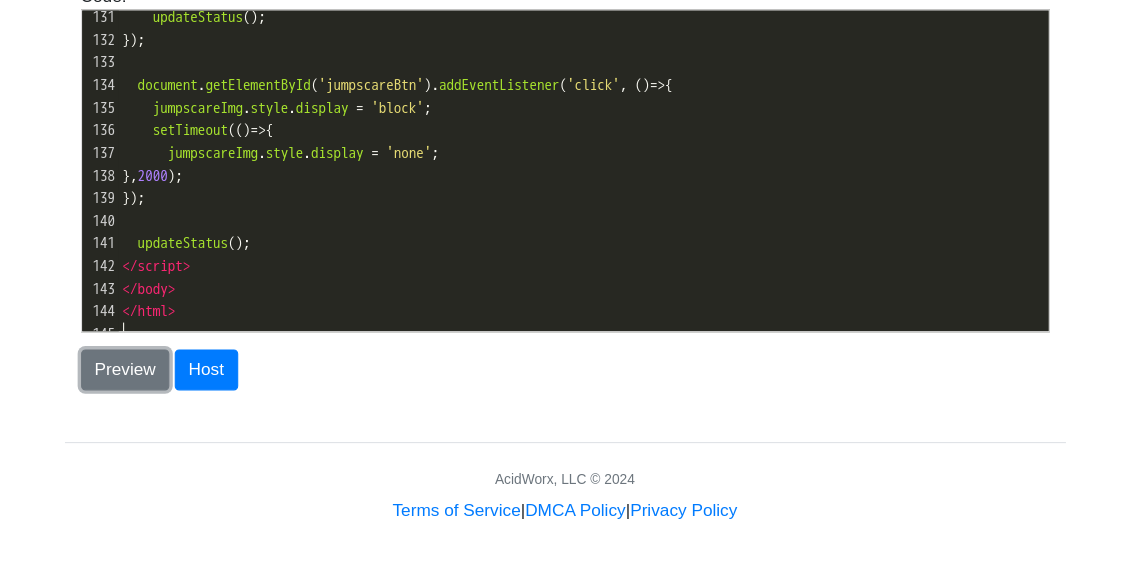 click on "Preview" at bounding box center (160, 384) 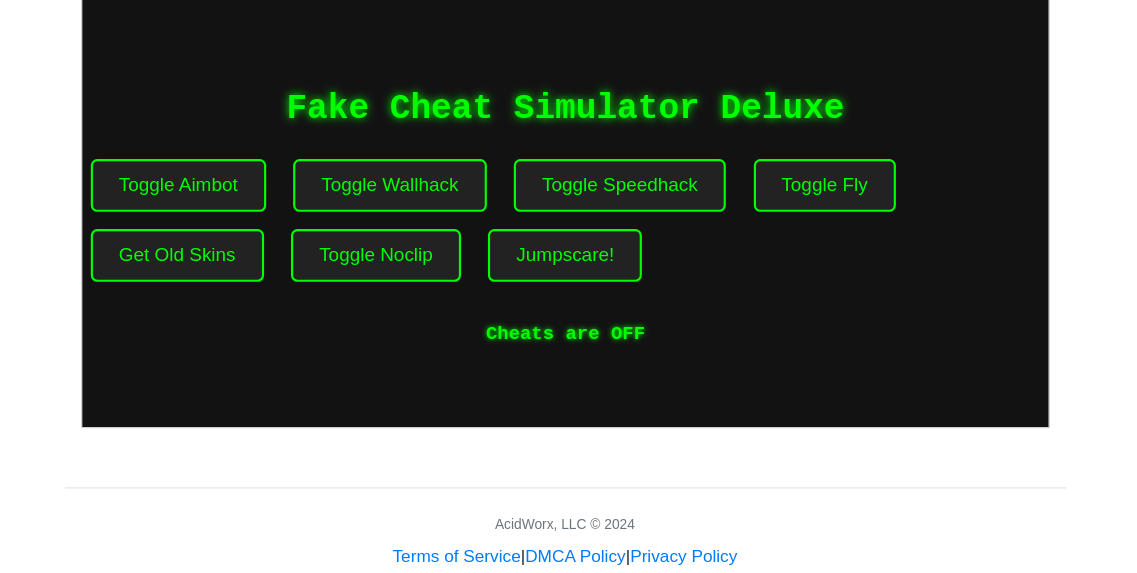 scroll, scrollTop: 484, scrollLeft: 0, axis: vertical 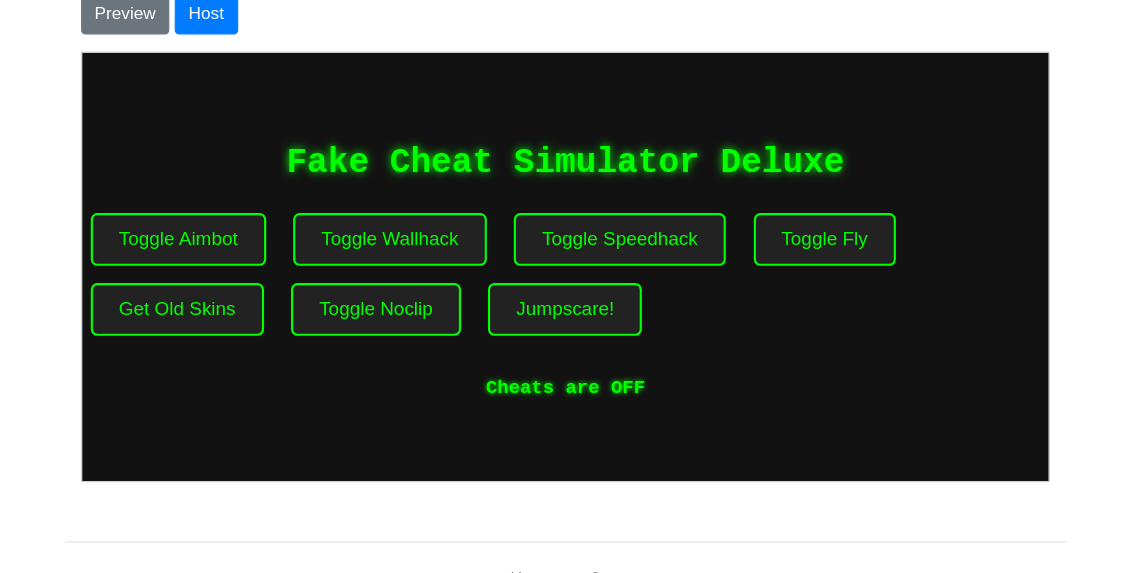 click on "Toggle Aimbot" at bounding box center [169, 224] 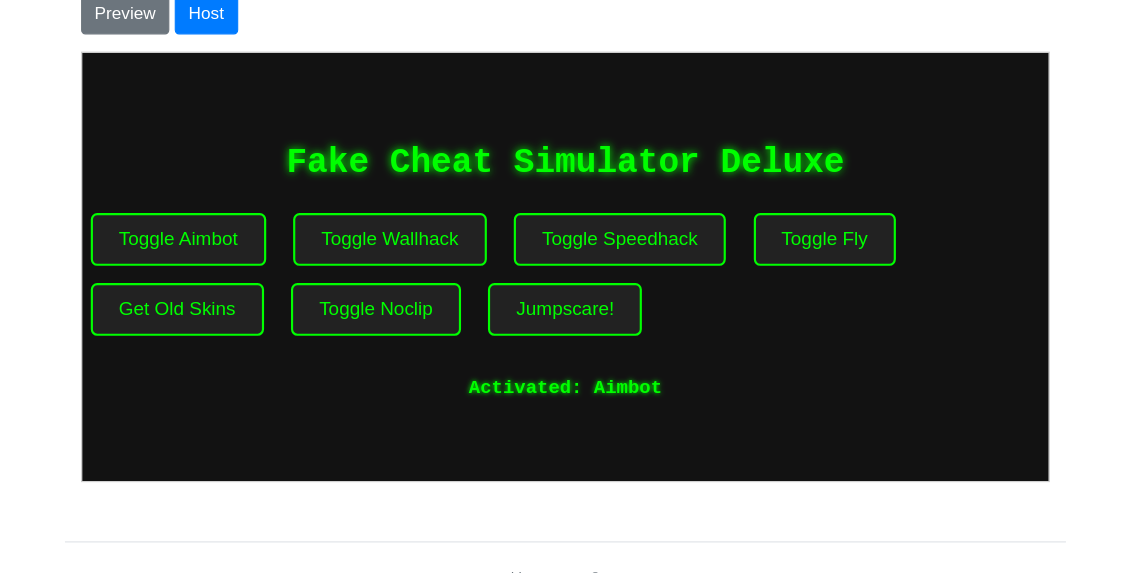 click on "Jumpscare!" at bounding box center (528, 289) 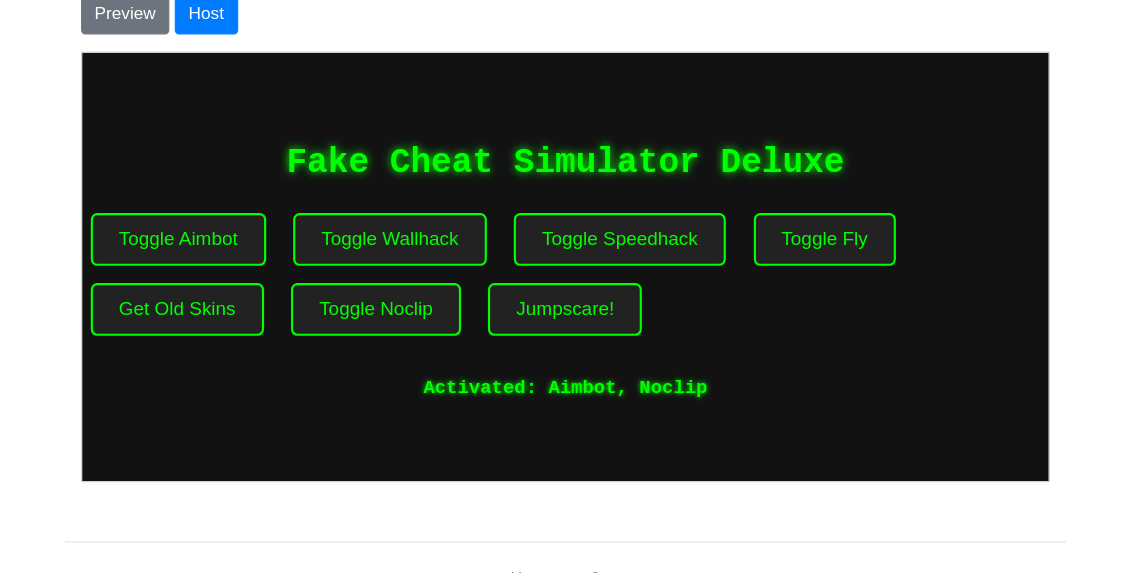 click on "Toggle Speedhack" at bounding box center (579, 224) 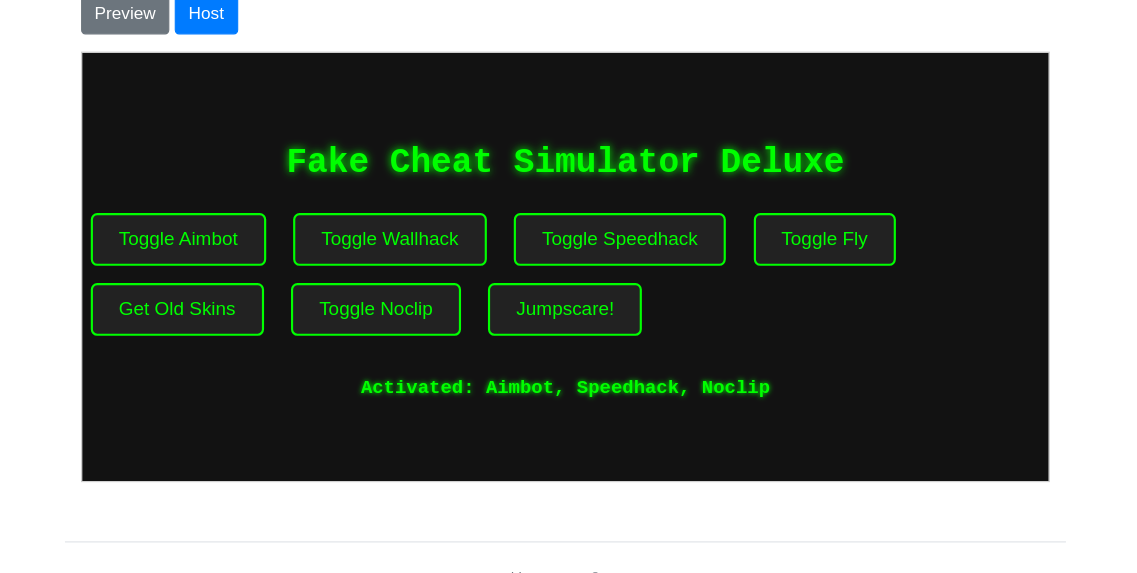 click on "Toggle Fly" at bounding box center (770, 224) 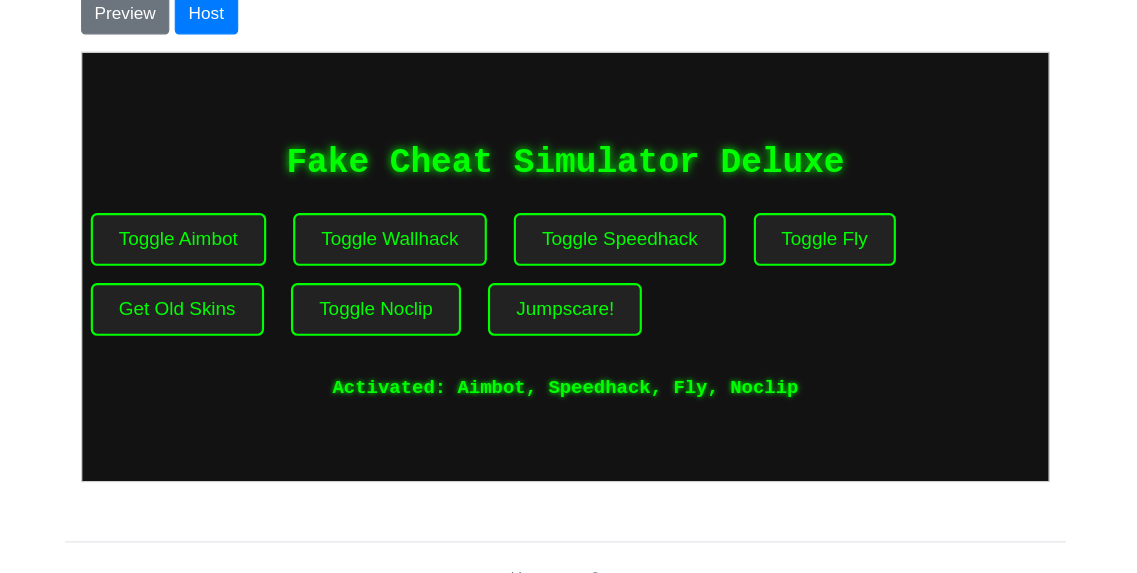 click on "Toggle Aimbot
Toggle Wallhack
Toggle Speedhack
Toggle Fly
Get Old Skins
Toggle Noclip
Jumpscare!" at bounding box center [529, 257] 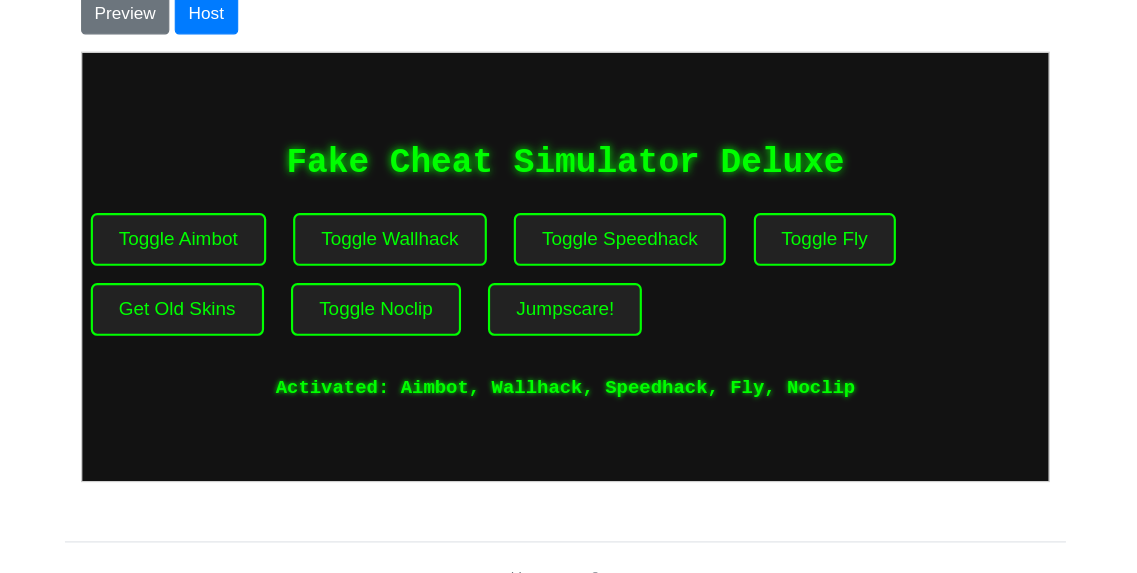 click on "Fake Cheat Simulator Deluxe
Toggle Aimbot
Toggle Wallhack
Toggle Speedhack
Toggle Fly
Get Old Skins
Toggle Noclip
Jumpscare!
Activated: Aimbot, Wallhack, Speedhack, Fly, Noclip" at bounding box center [529, 250] 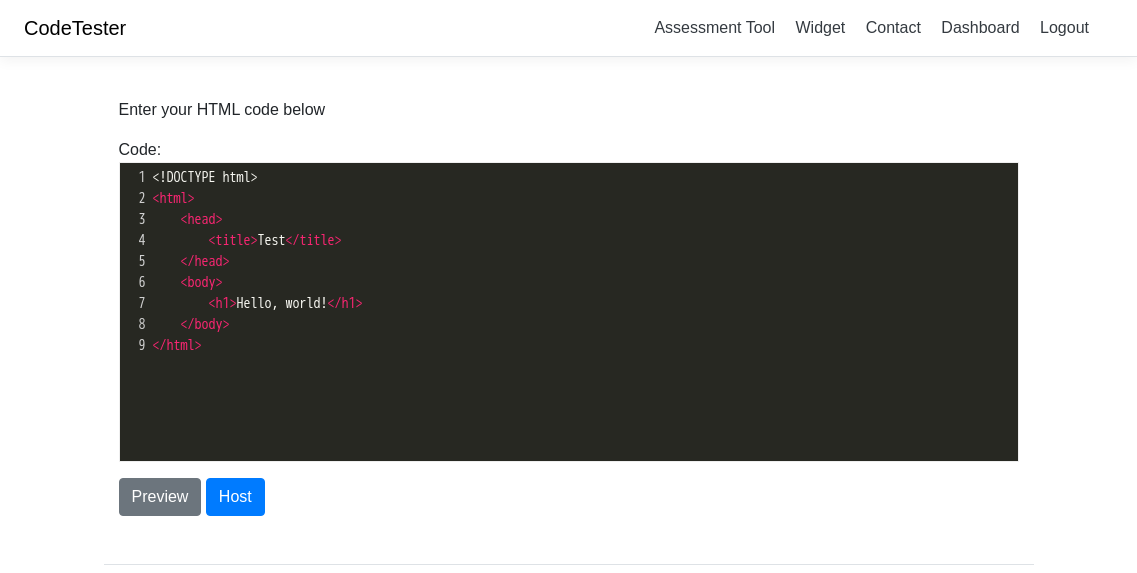 scroll, scrollTop: 113, scrollLeft: 0, axis: vertical 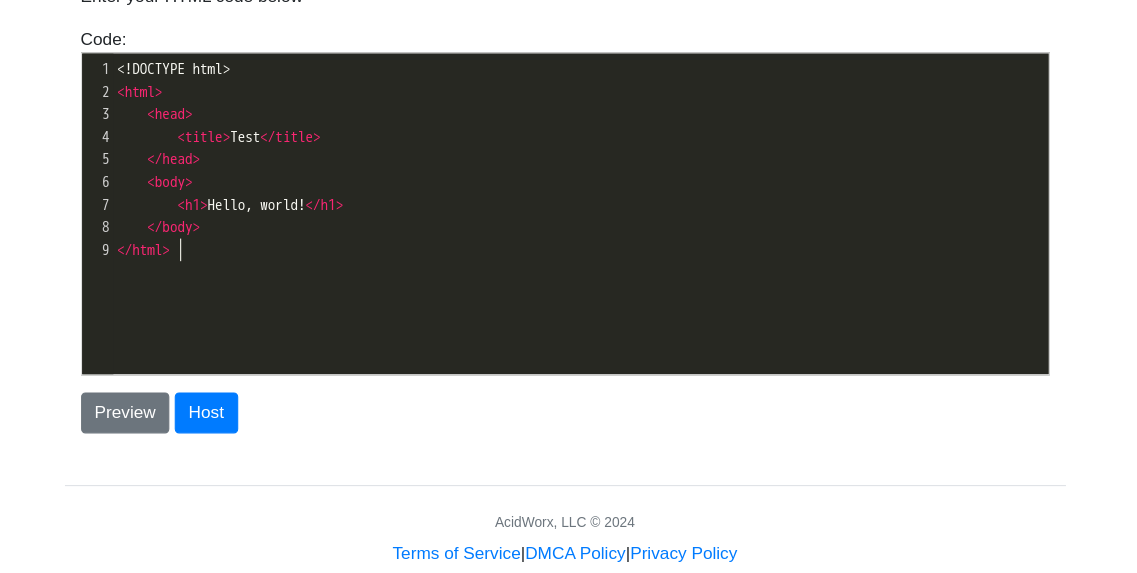 click on "</ html >" at bounding box center [591, 232] 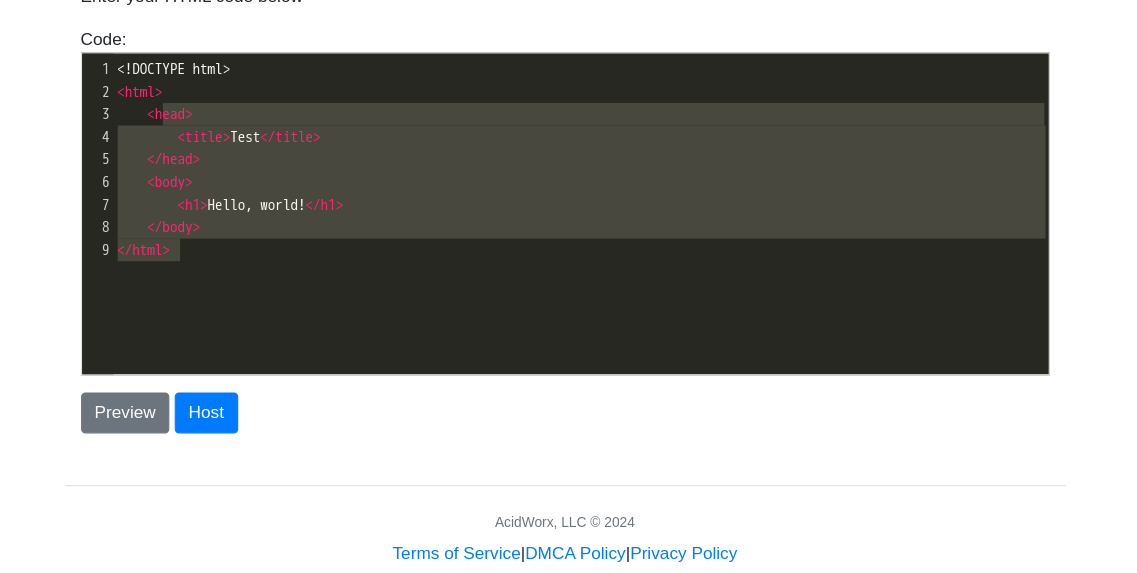 type on "<!DOCTYPE html>
<html>
<head>
<title>Test</title>
</head>
<body>
<h1>Hello, world!</h1>
</body>
</html>" 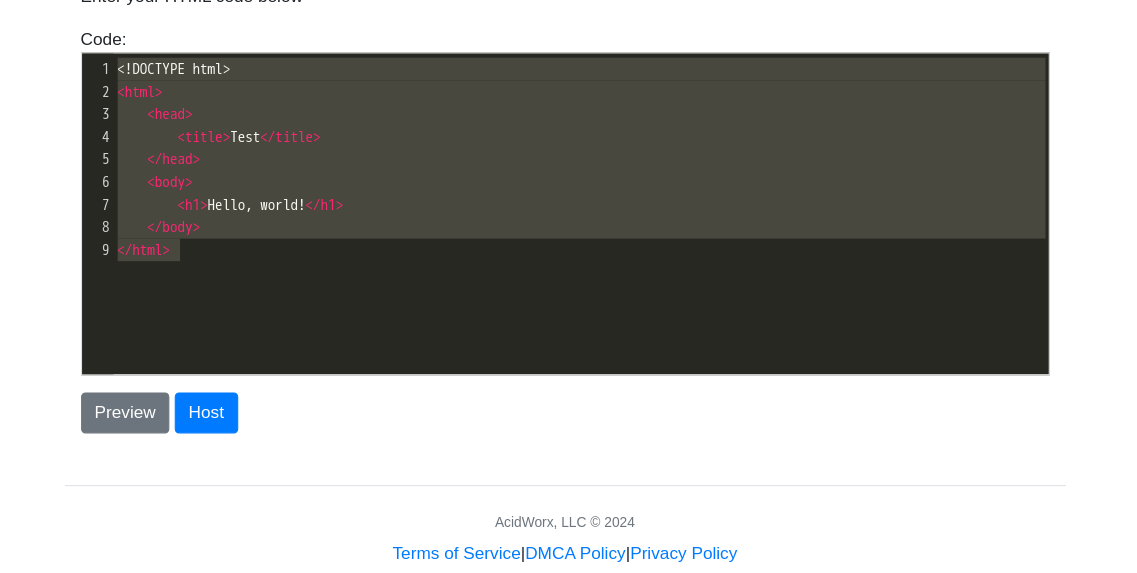 drag, startPoint x: 240, startPoint y: 228, endPoint x: 182, endPoint y: 7, distance: 228.48413 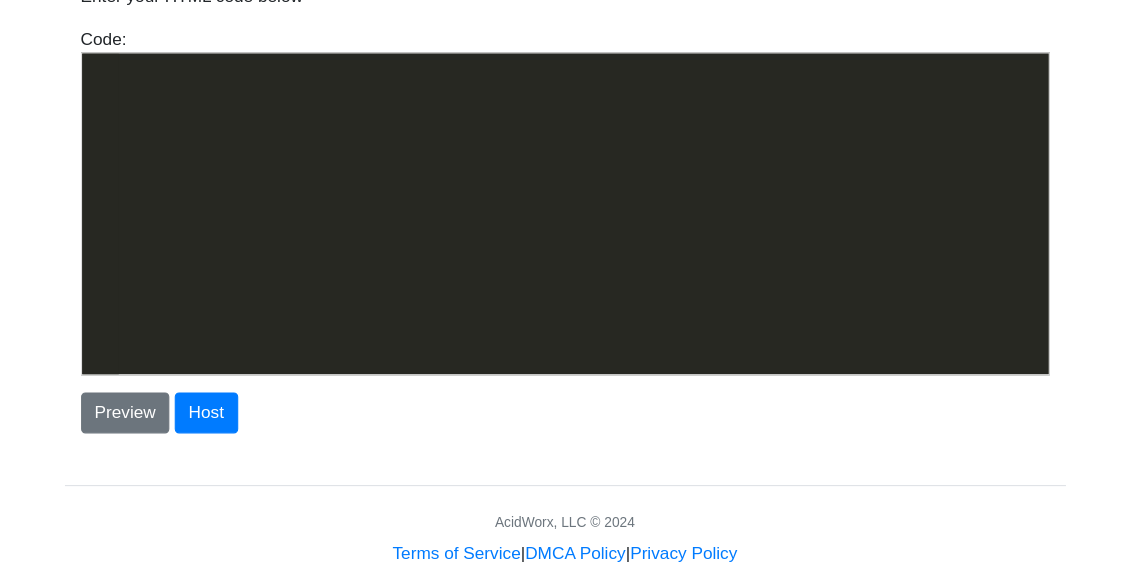 scroll, scrollTop: 2800, scrollLeft: 0, axis: vertical 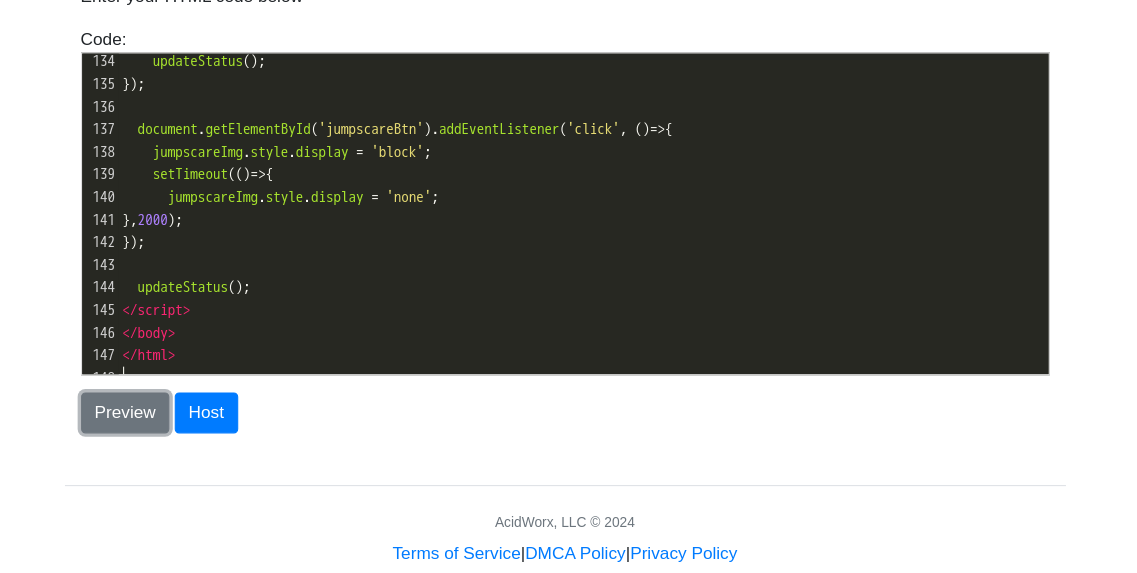 click on "Preview" at bounding box center [160, 384] 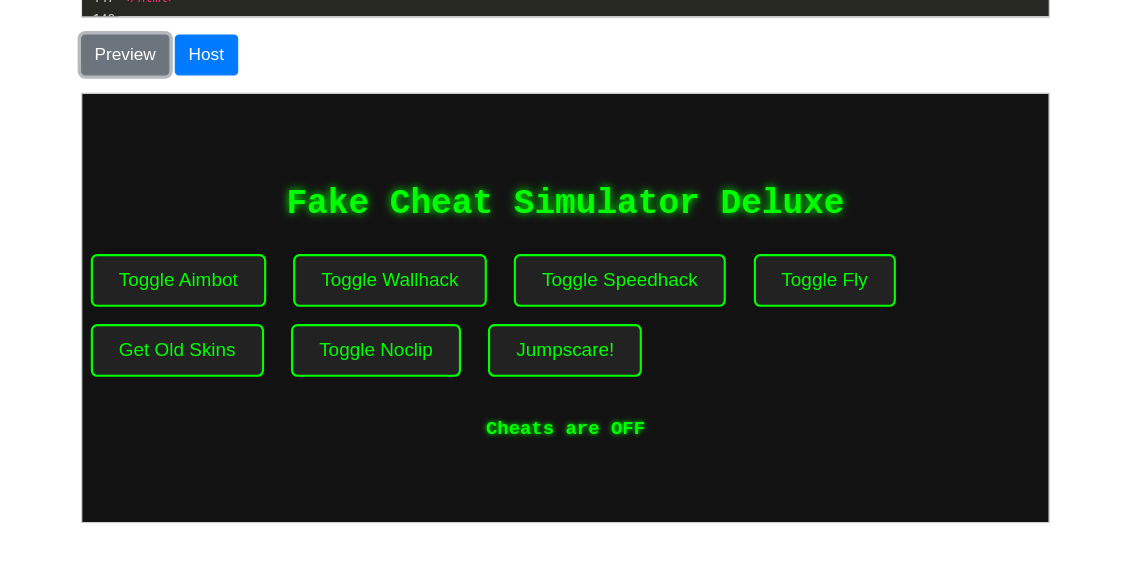 scroll, scrollTop: 410, scrollLeft: 0, axis: vertical 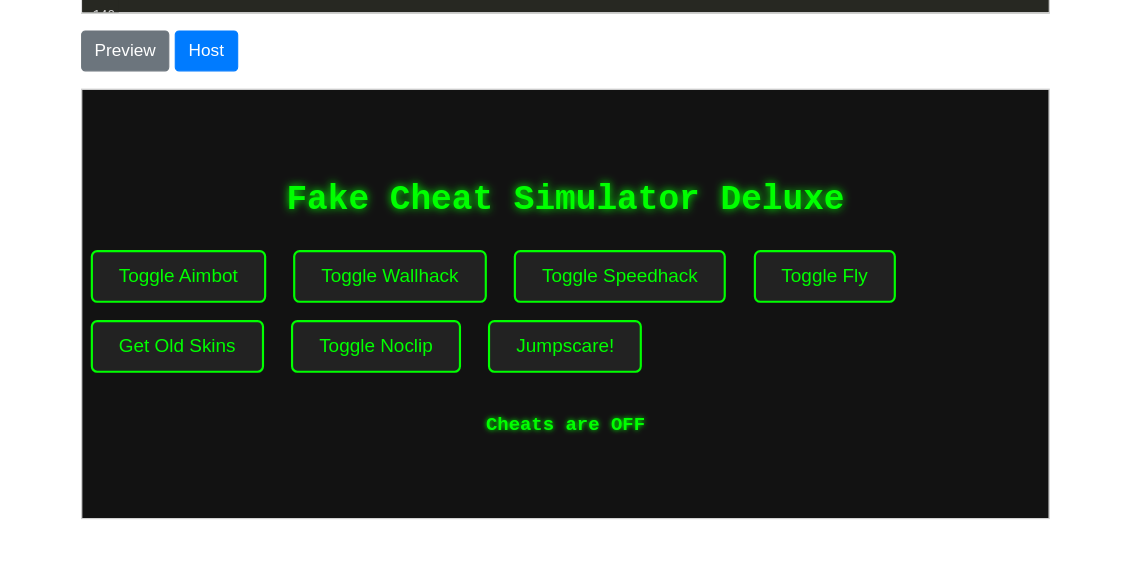 click on "Get Old Skins" at bounding box center [168, 326] 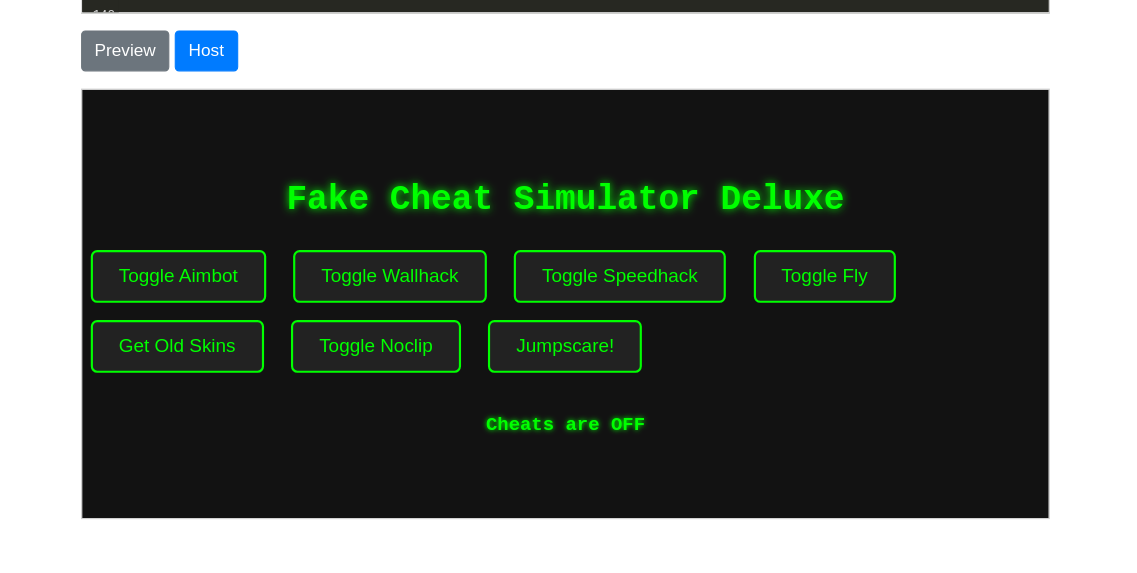 click on "Jumpscare!" at bounding box center (528, 326) 